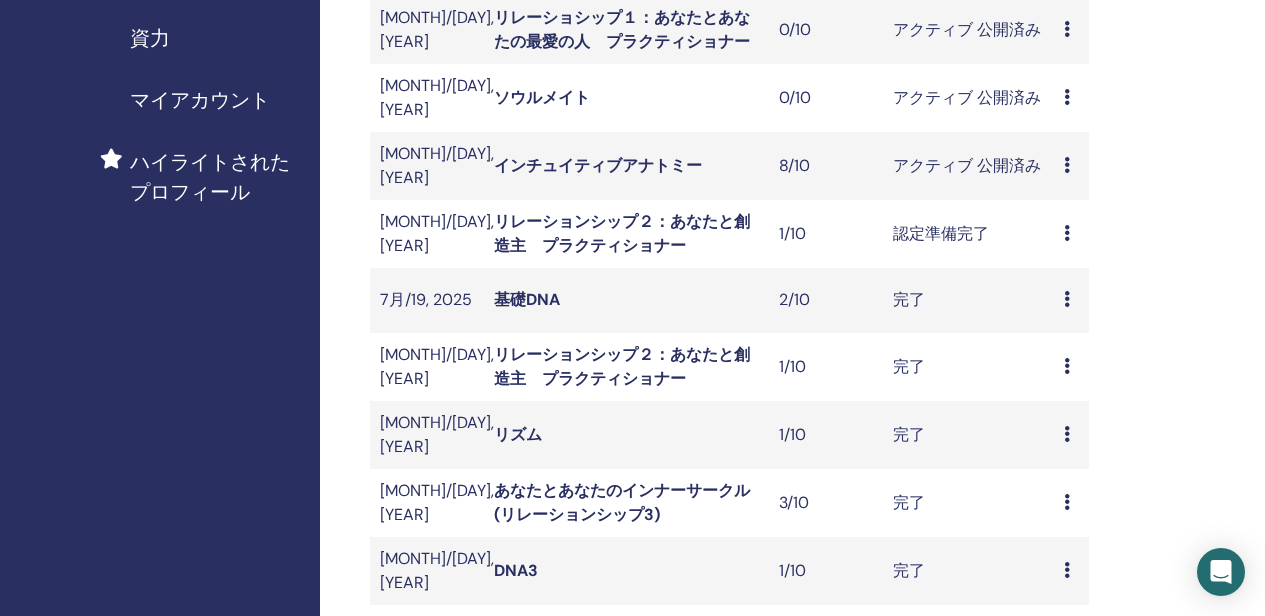 scroll, scrollTop: 800, scrollLeft: 0, axis: vertical 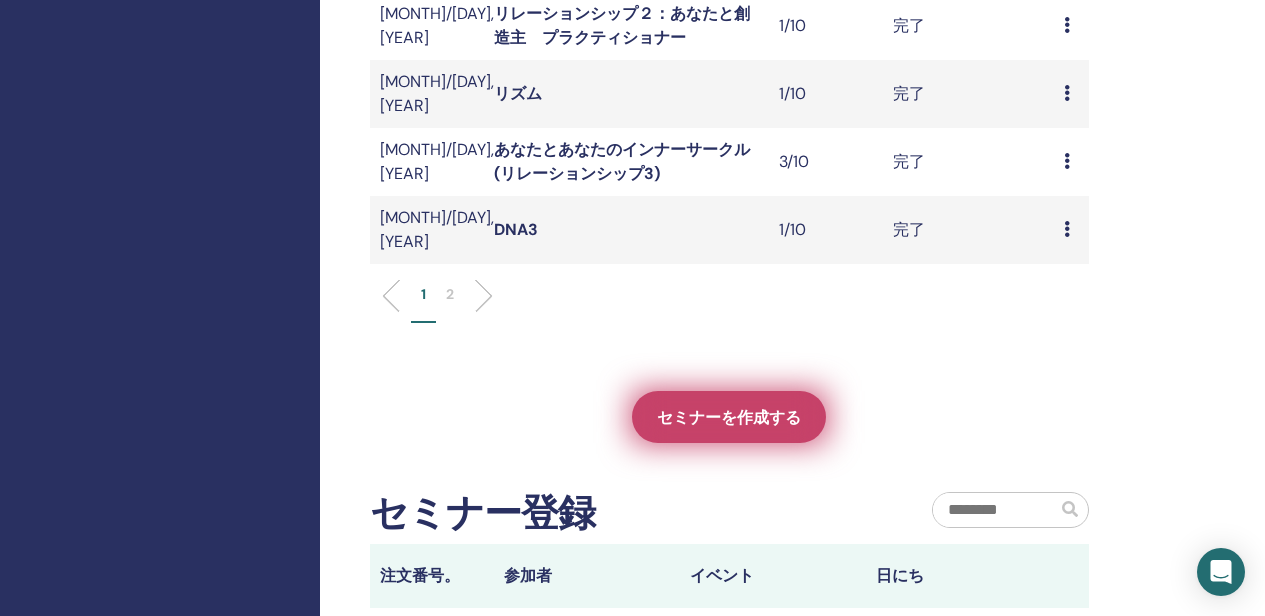 click on "セミナーを作成する" at bounding box center (729, 417) 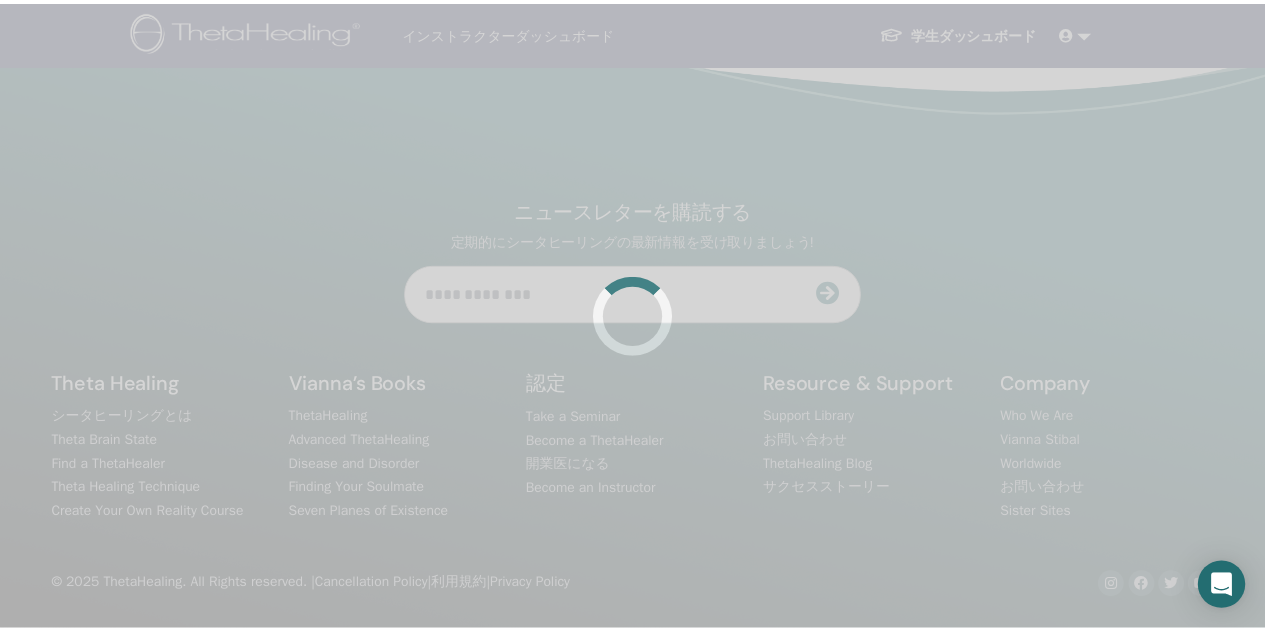 scroll, scrollTop: 0, scrollLeft: 0, axis: both 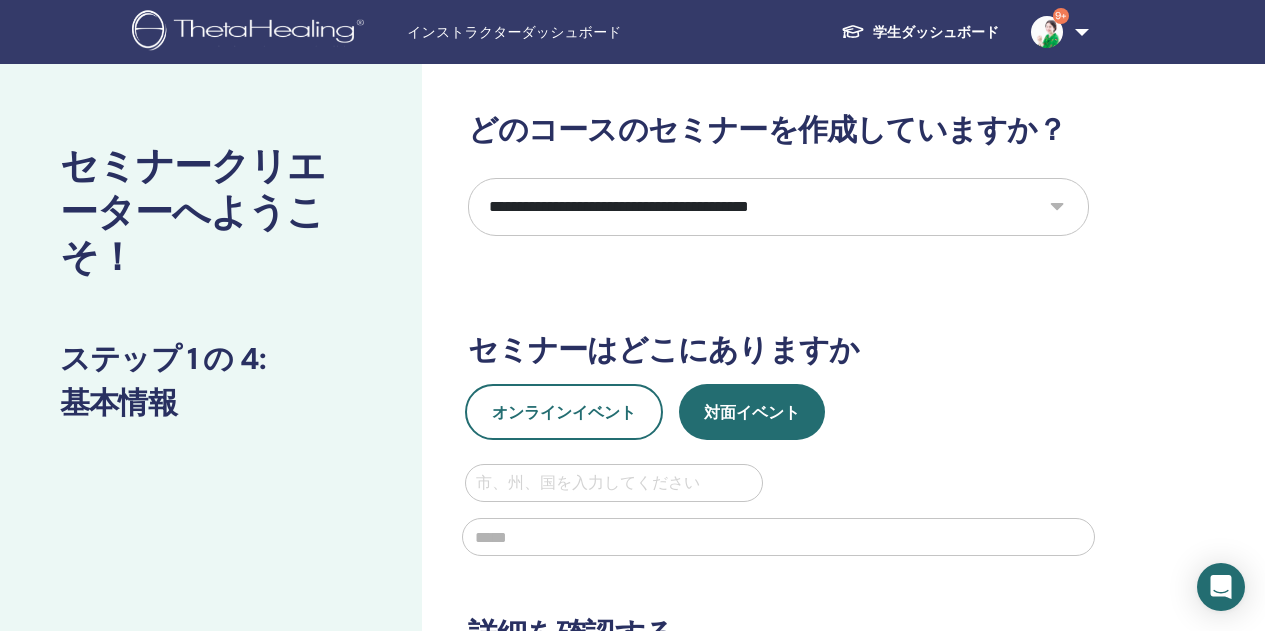 click on "**********" at bounding box center (778, 207) 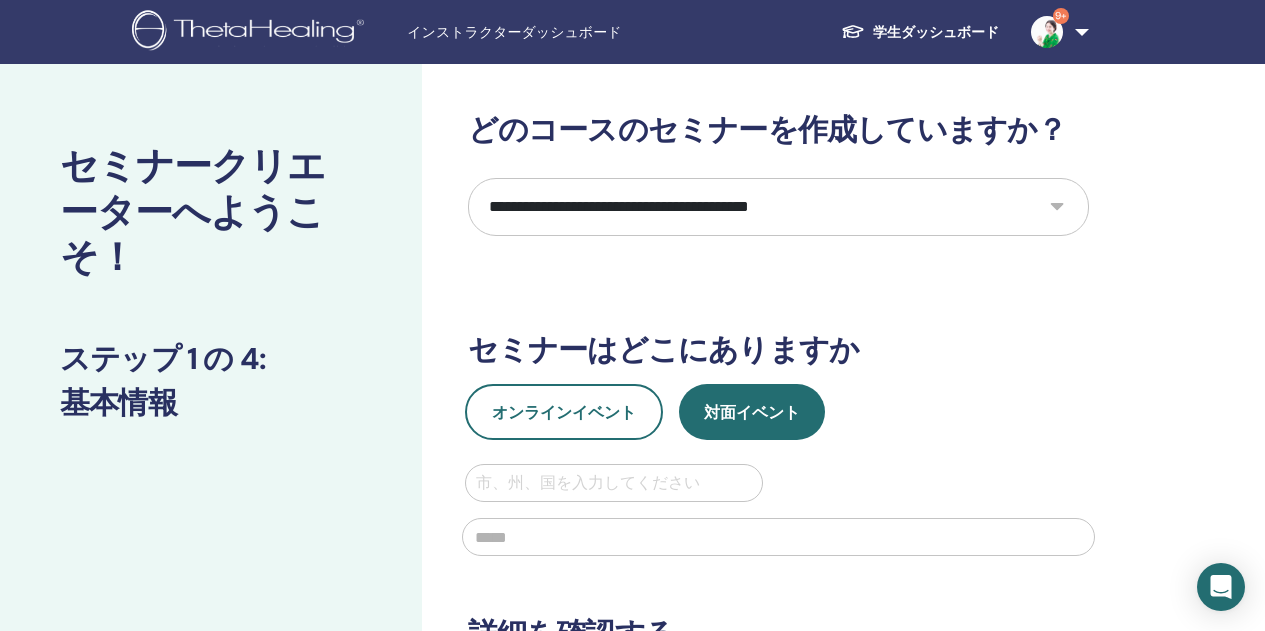 select on "*" 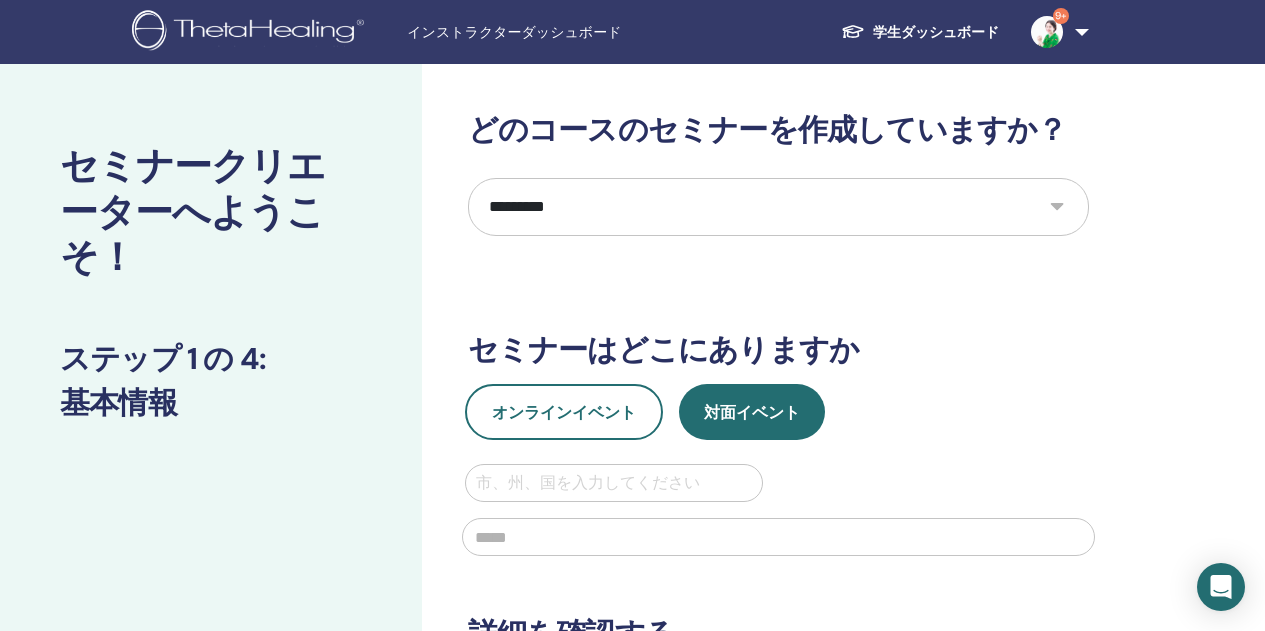 click on "**********" at bounding box center [778, 207] 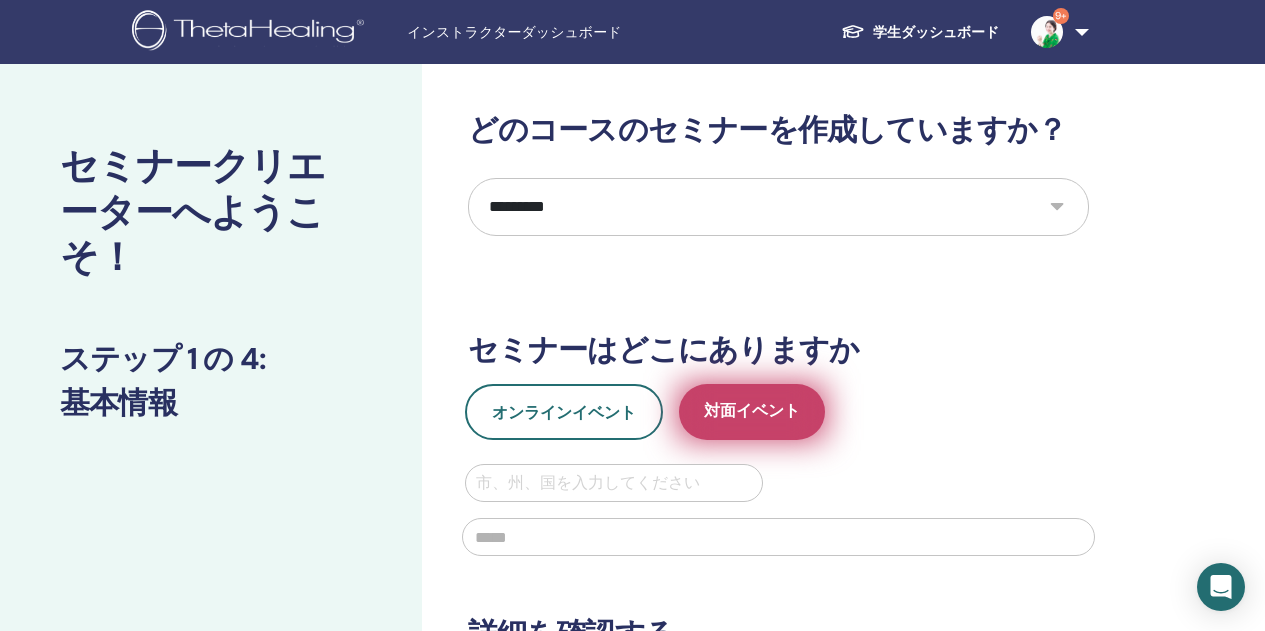click on "対面イベント" at bounding box center (752, 412) 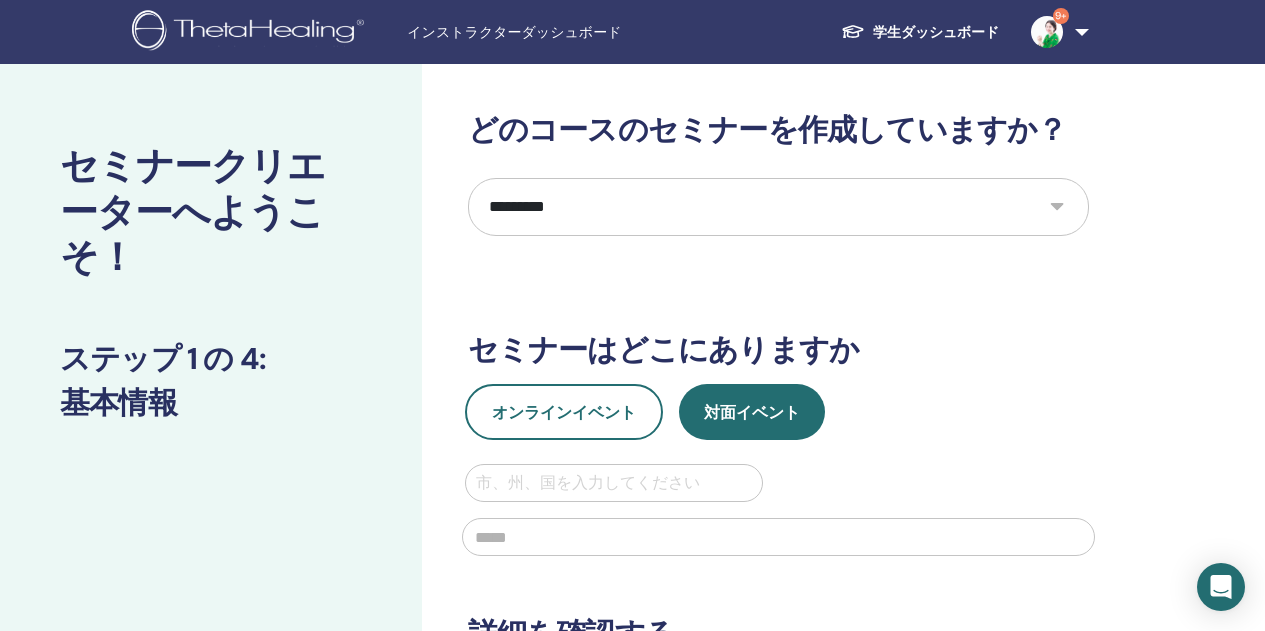 click at bounding box center [778, 537] 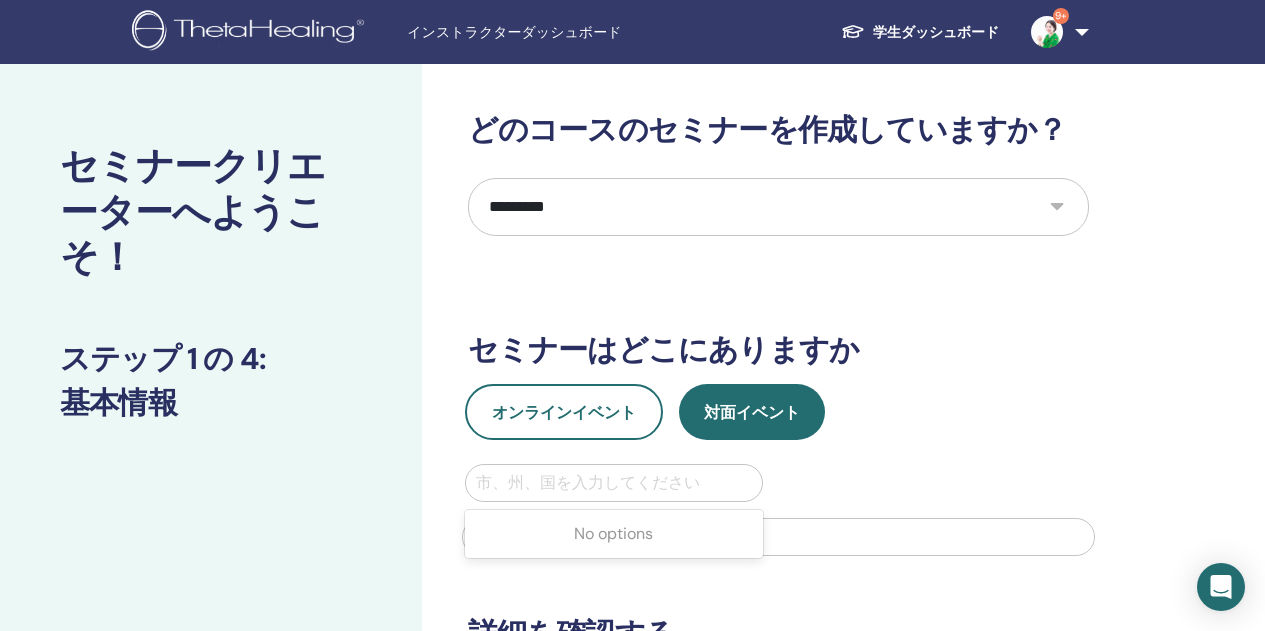 click on "市、州、国を入力してください" at bounding box center (614, 483) 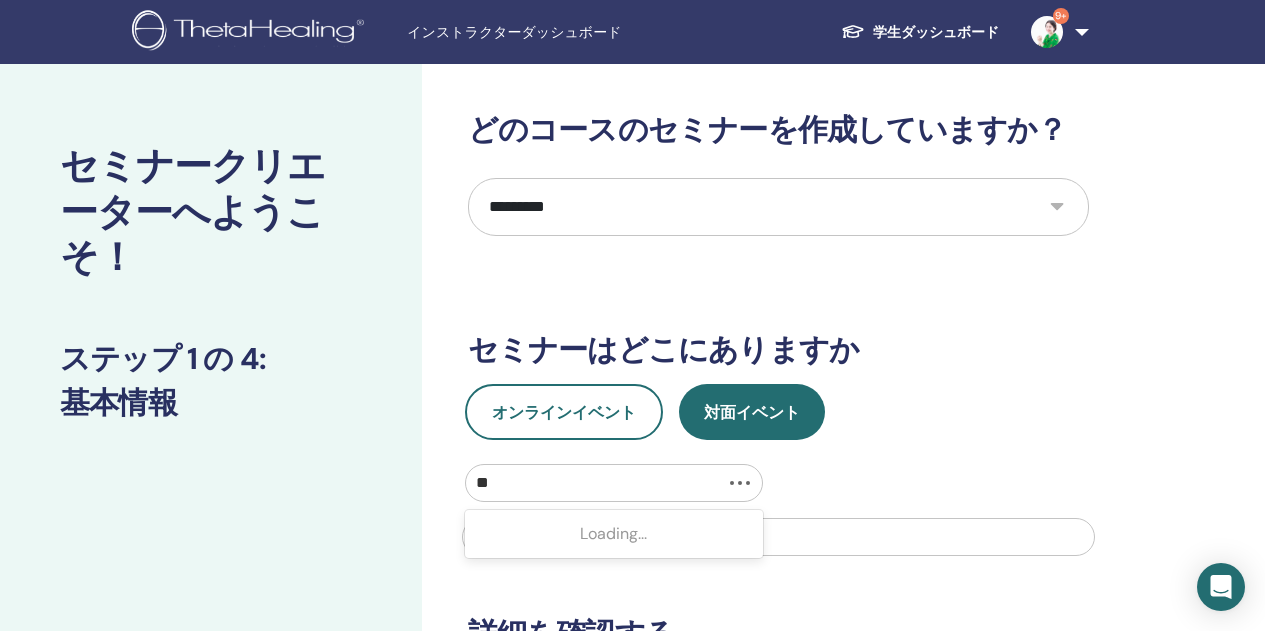 type on "*" 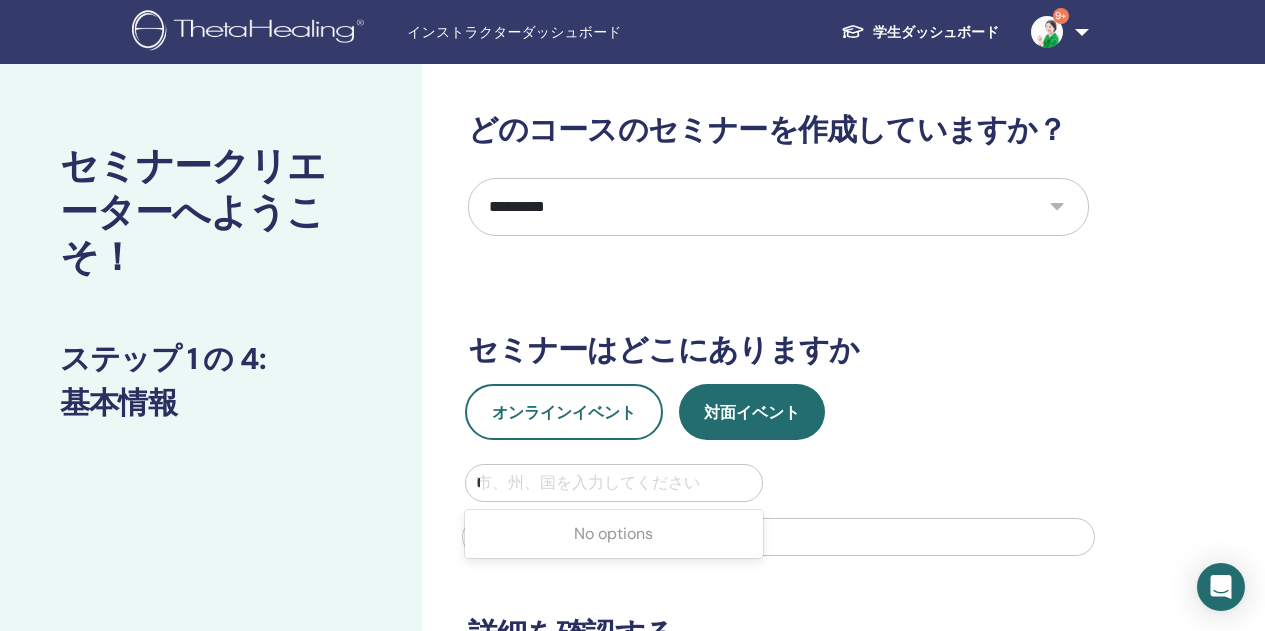 type on "*" 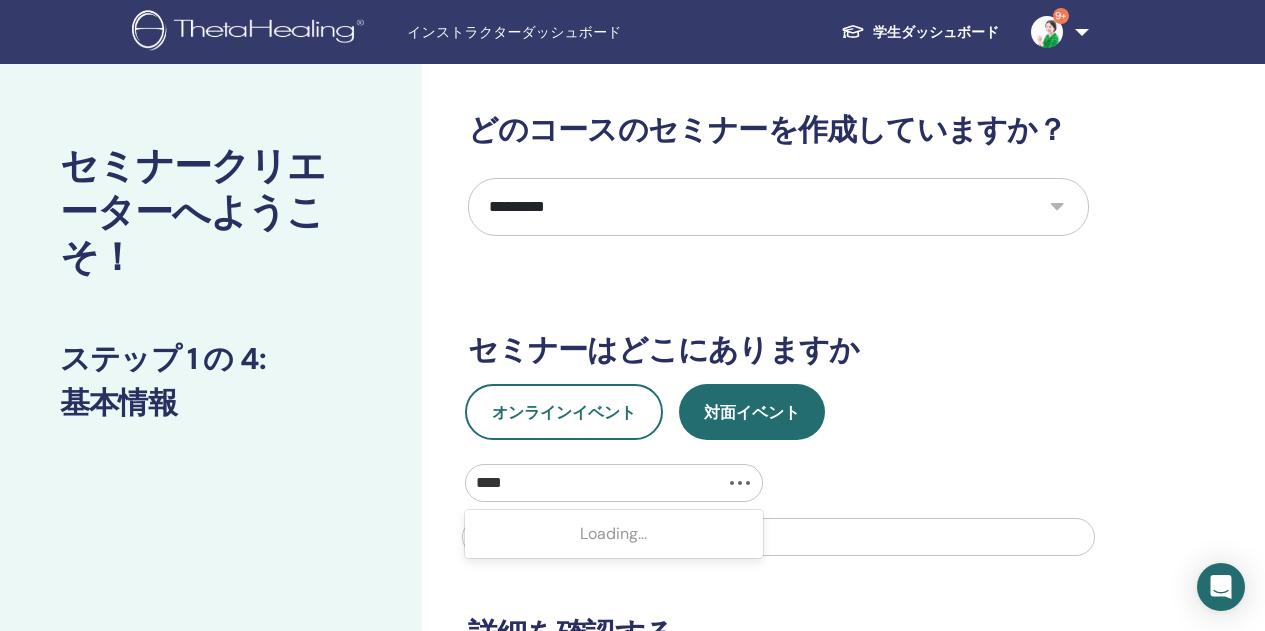 type on "*****" 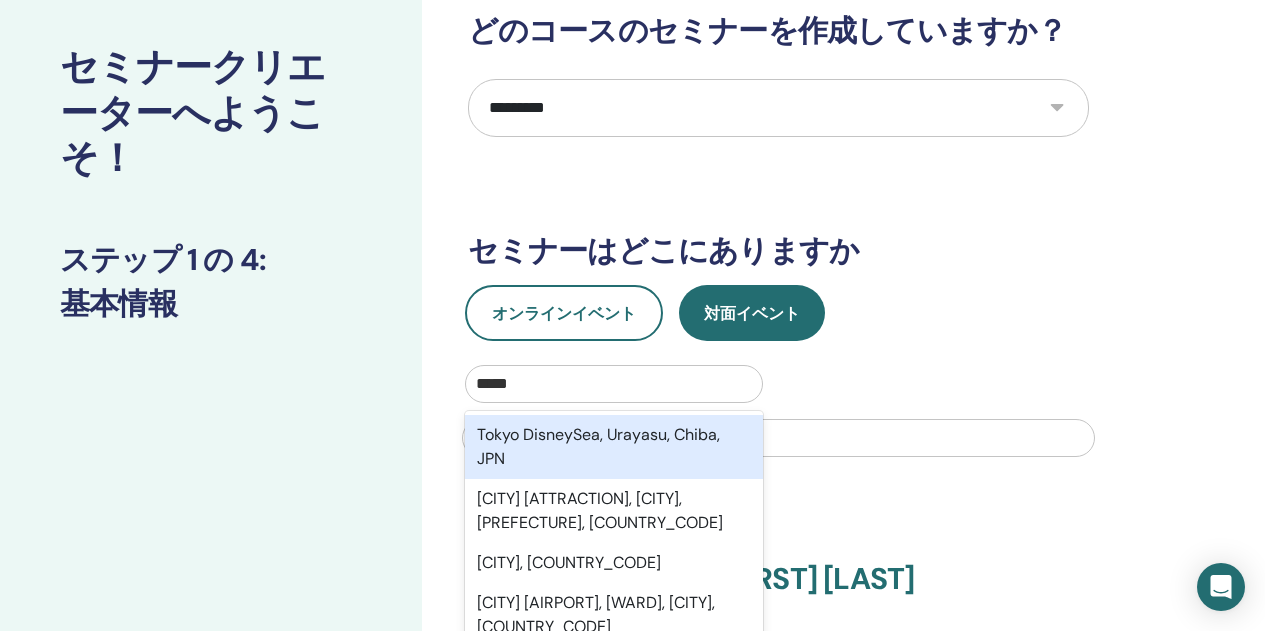 scroll, scrollTop: 100, scrollLeft: 0, axis: vertical 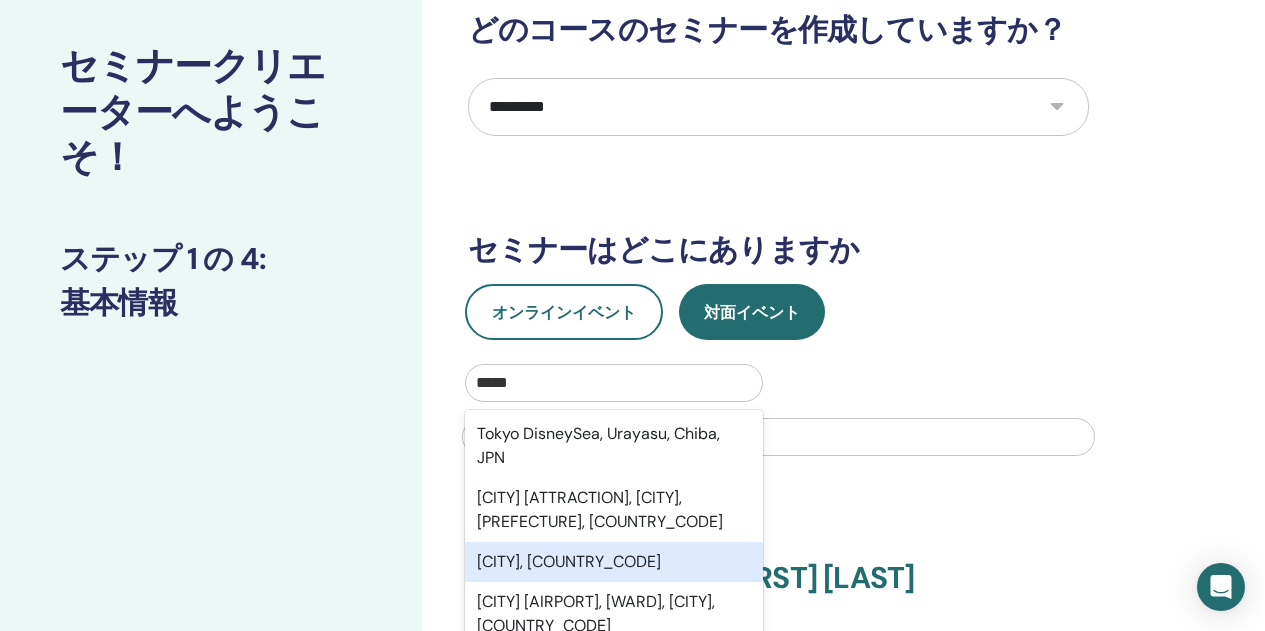 click on "[CITY], [COUNTRY_CODE]" at bounding box center (614, 562) 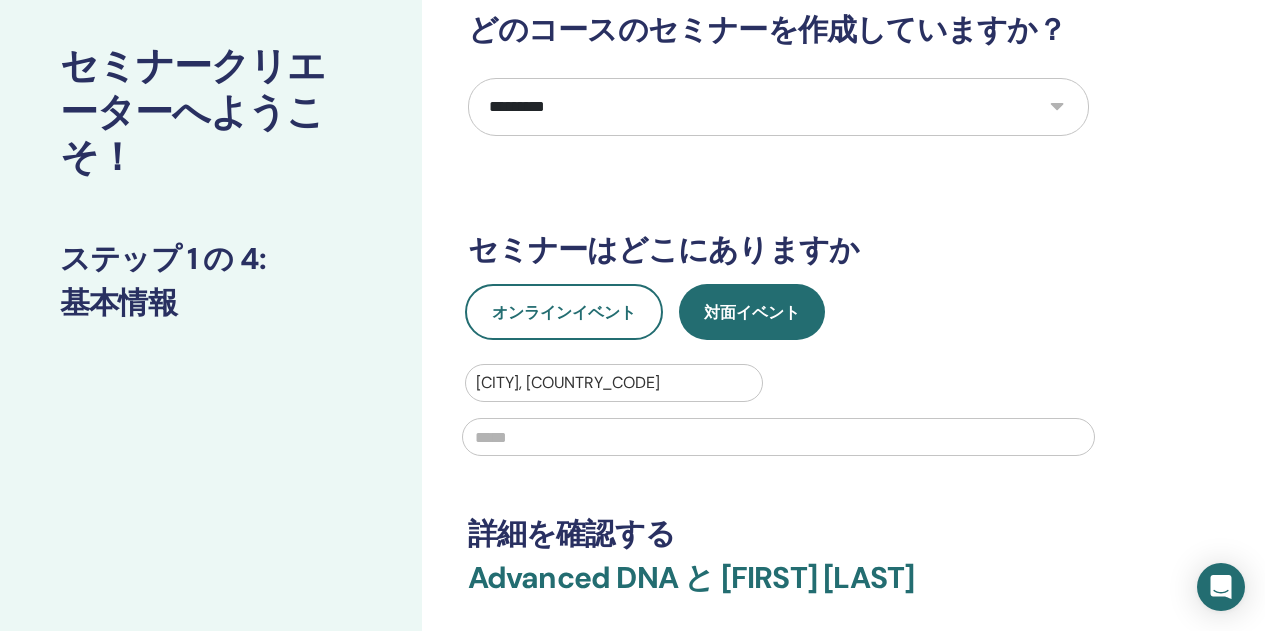 click at bounding box center [778, 437] 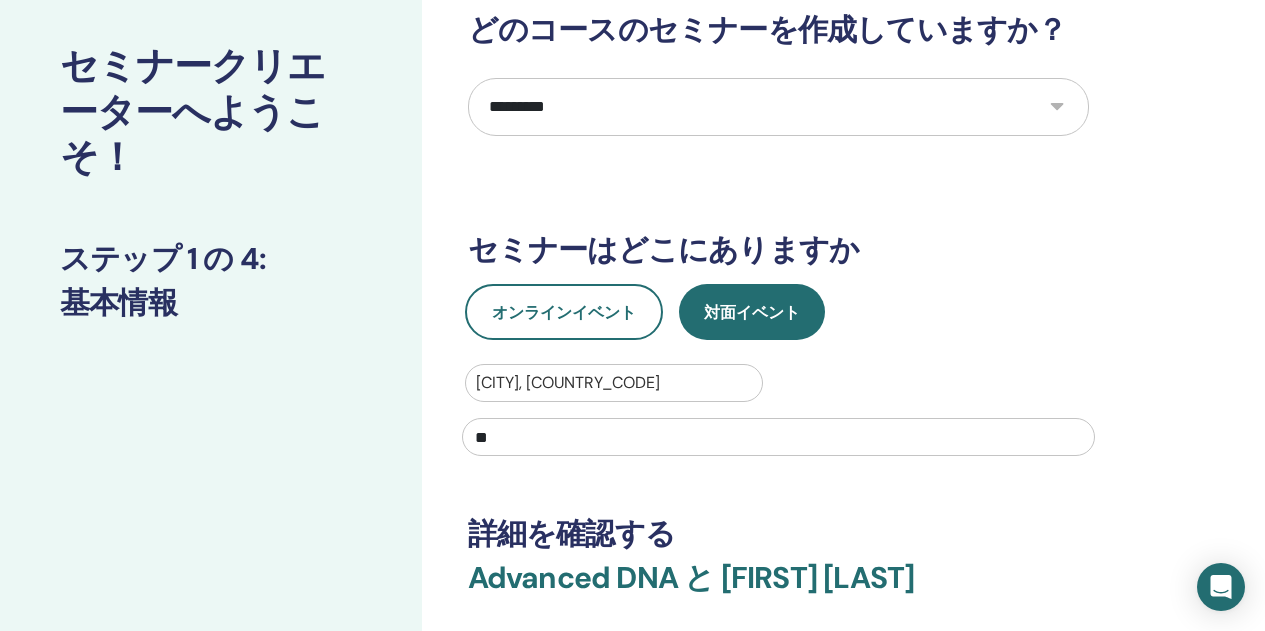type on "*" 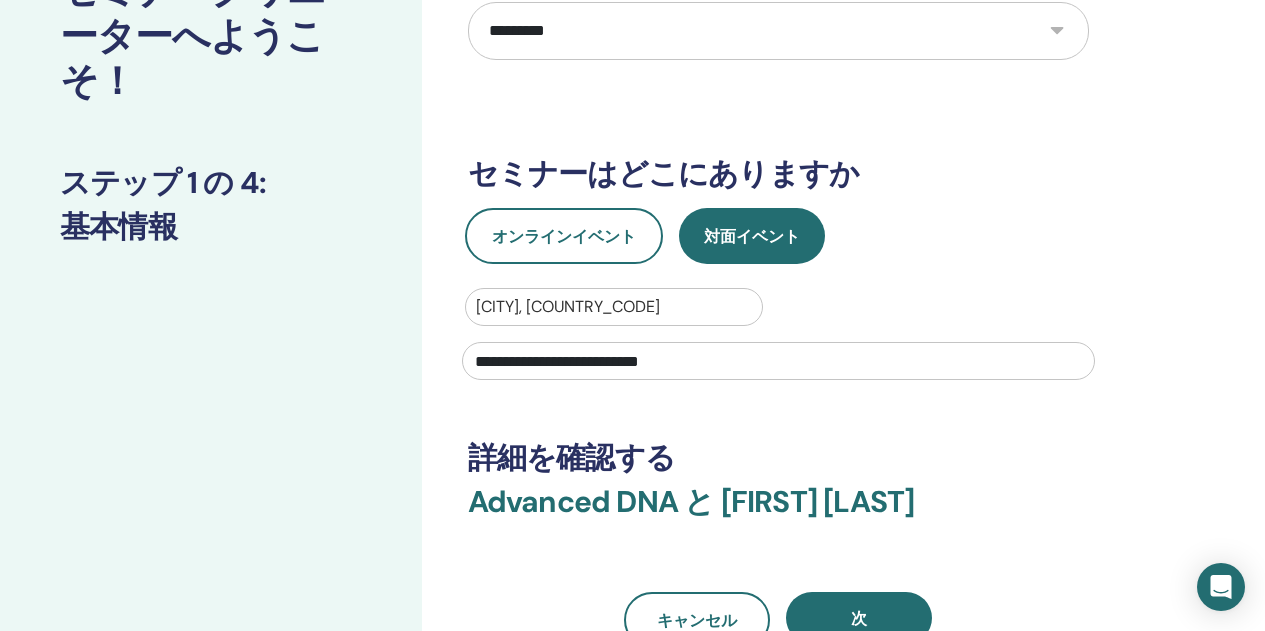 scroll, scrollTop: 200, scrollLeft: 0, axis: vertical 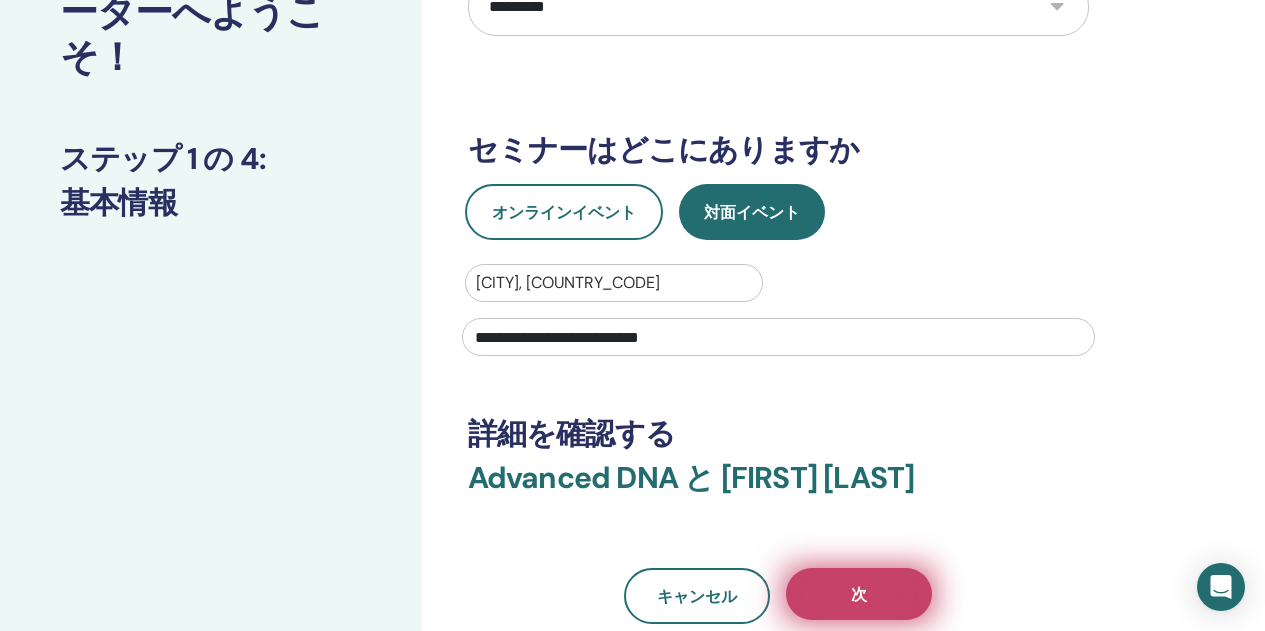 type on "**********" 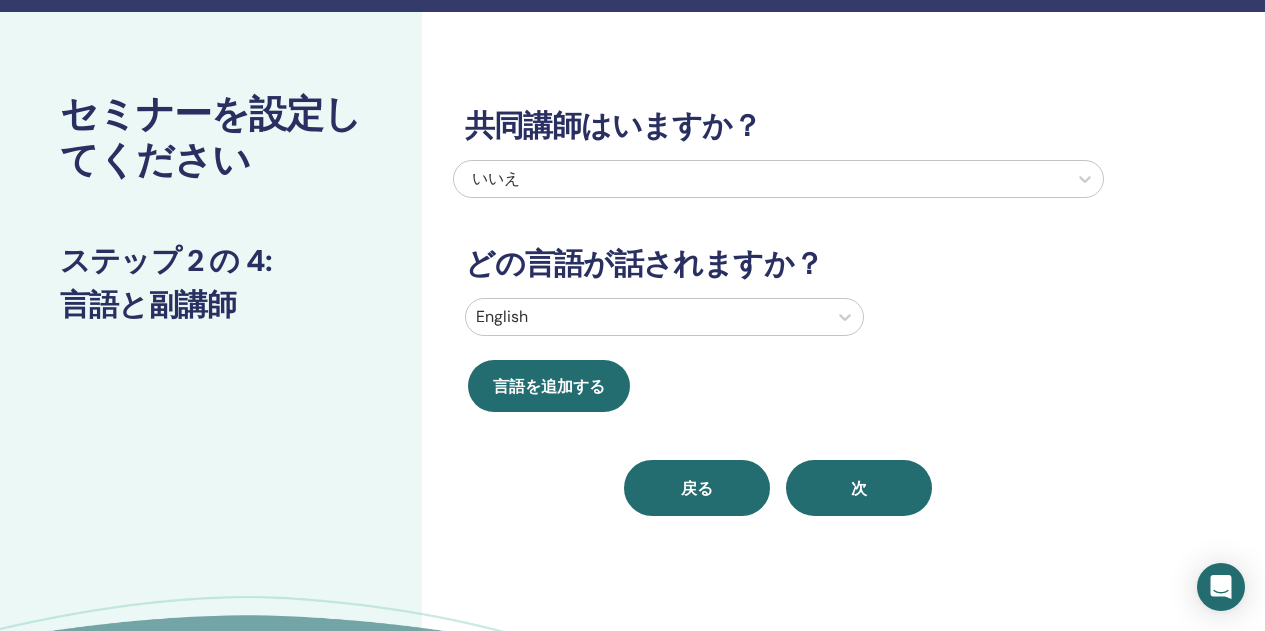 scroll, scrollTop: 0, scrollLeft: 0, axis: both 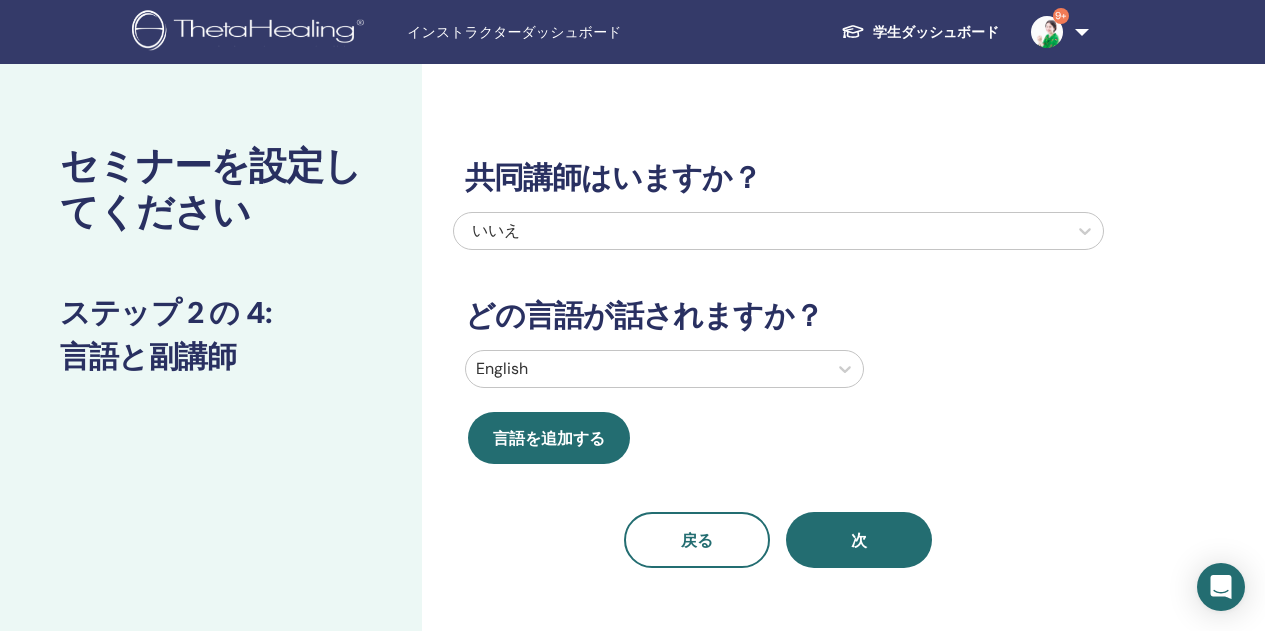 click at bounding box center [646, 369] 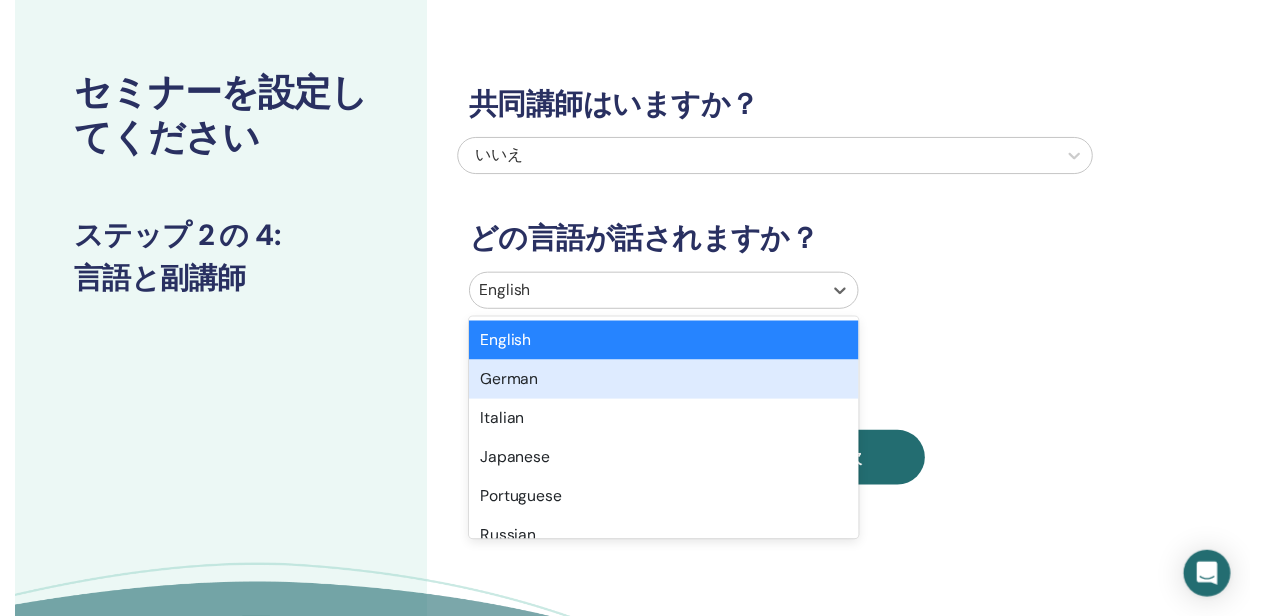 scroll, scrollTop: 73, scrollLeft: 0, axis: vertical 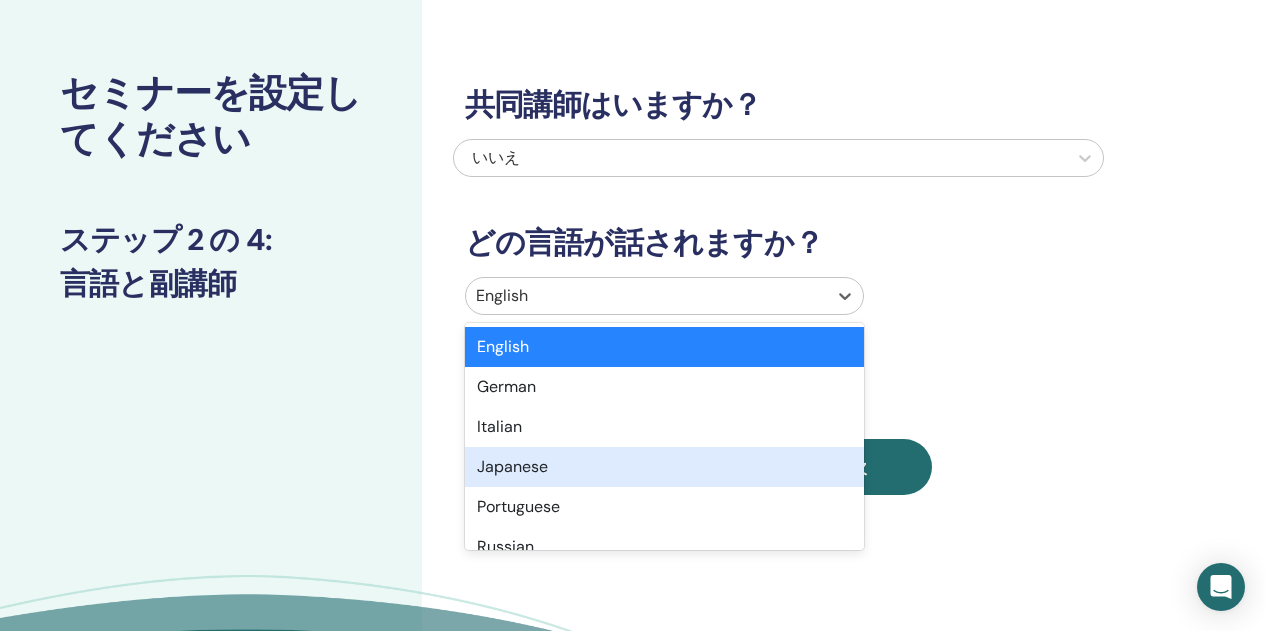 click on "Japanese" at bounding box center (664, 467) 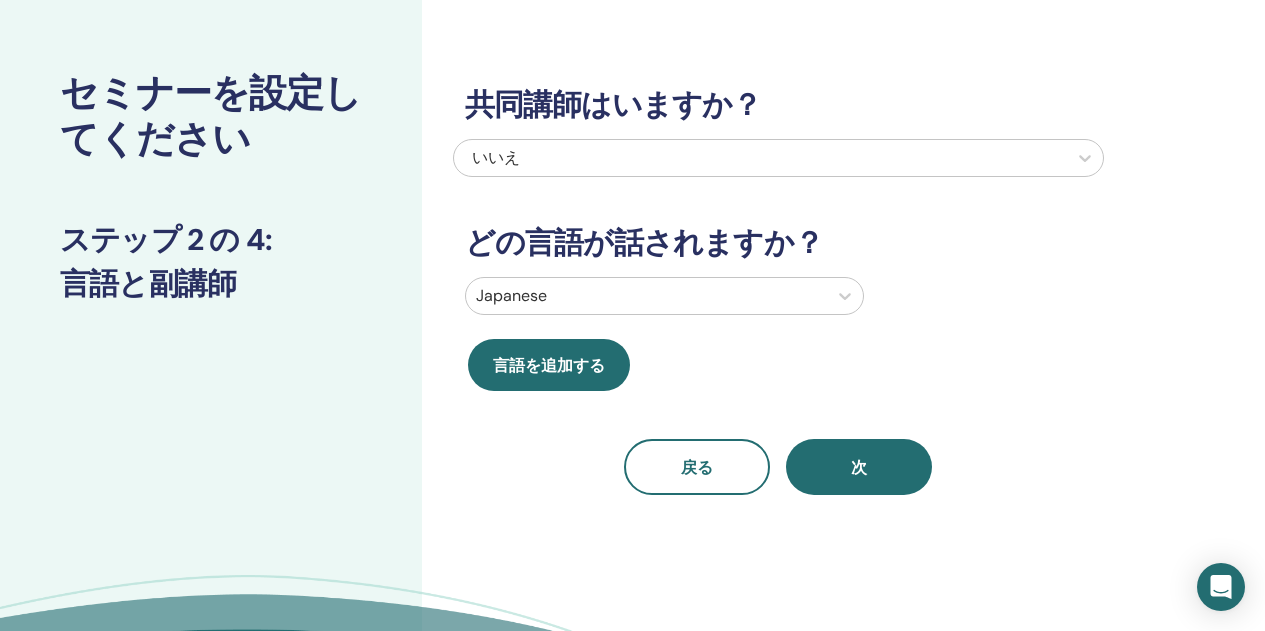 click on "共同講師はいますか？ いいえ どの言語が話されますか？ Japanese 言語を追加する 戻る 次" at bounding box center (778, 267) 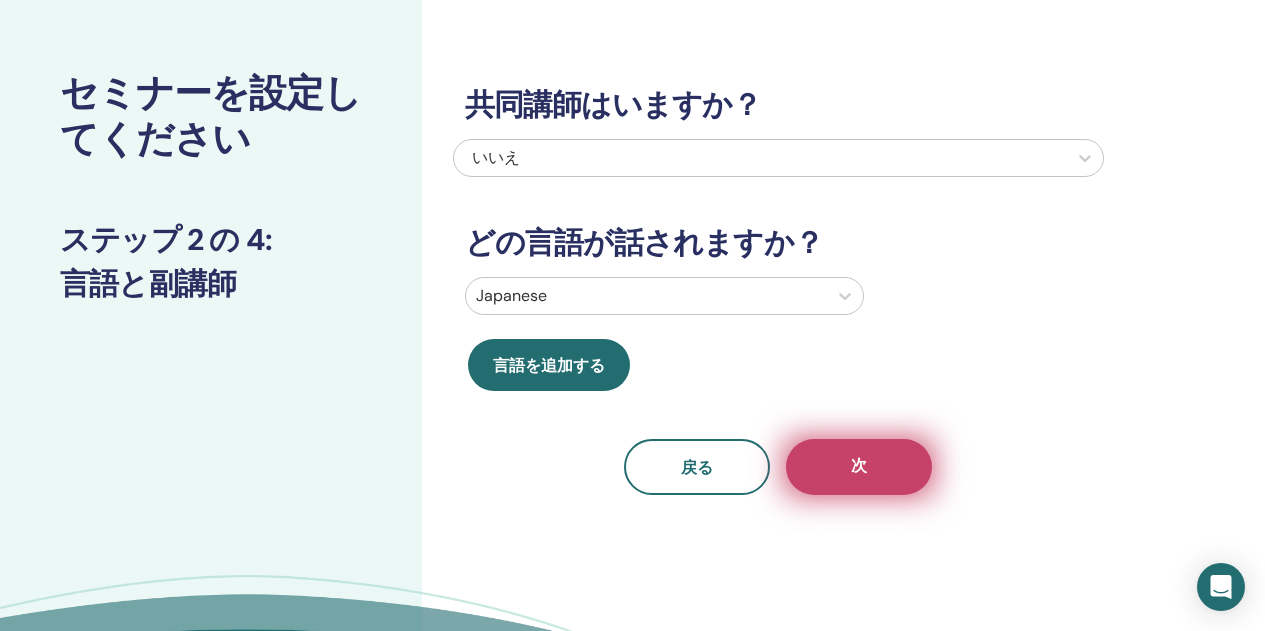 click on "次" at bounding box center [859, 467] 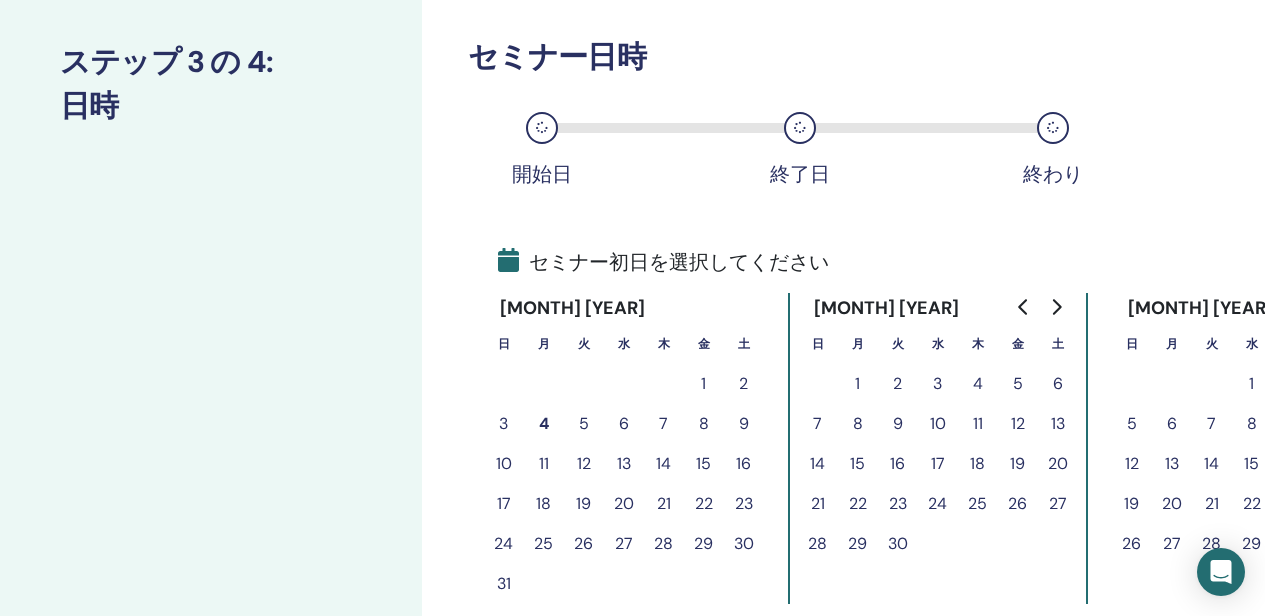 scroll, scrollTop: 273, scrollLeft: 0, axis: vertical 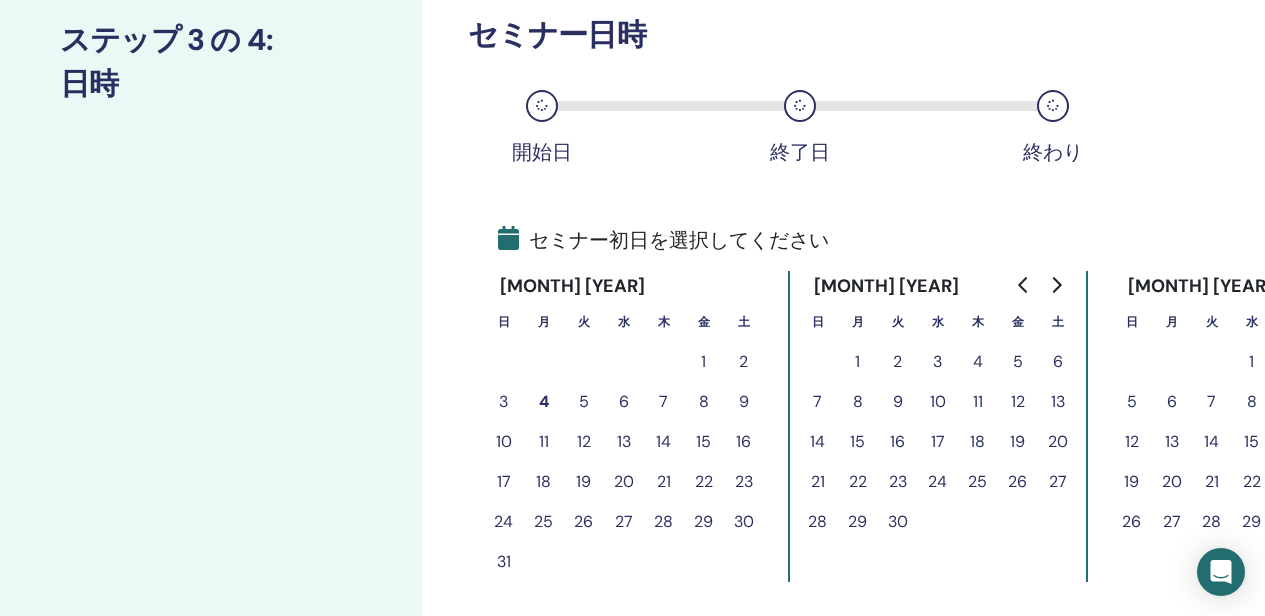 click on "6" at bounding box center [624, 402] 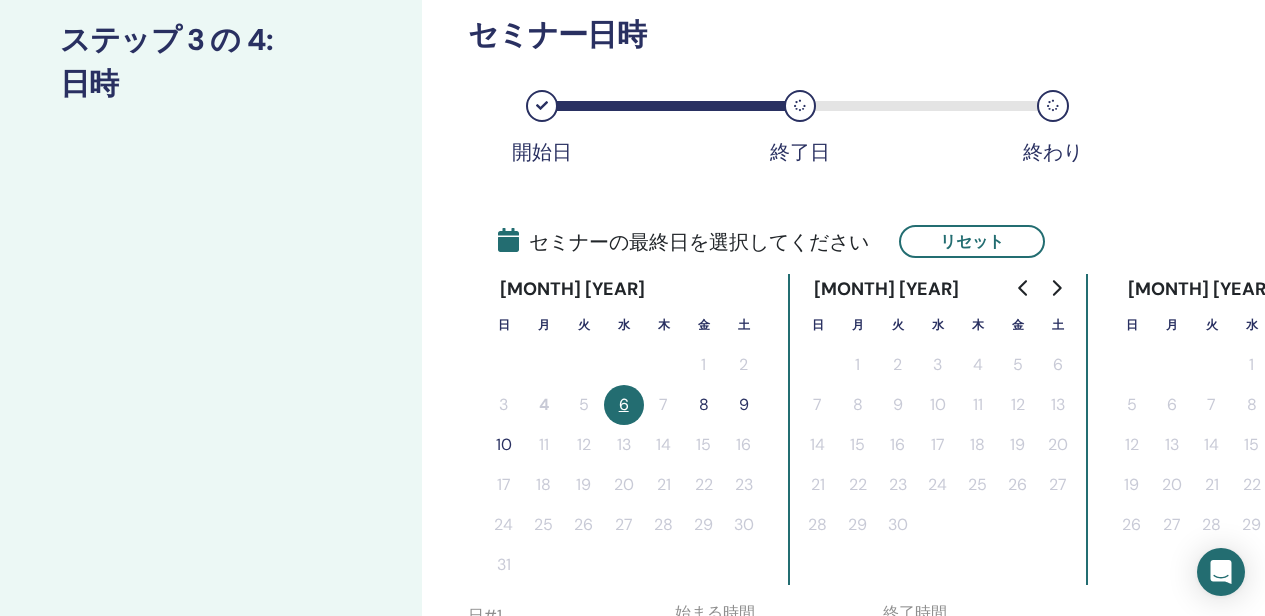 click on "8" at bounding box center [704, 405] 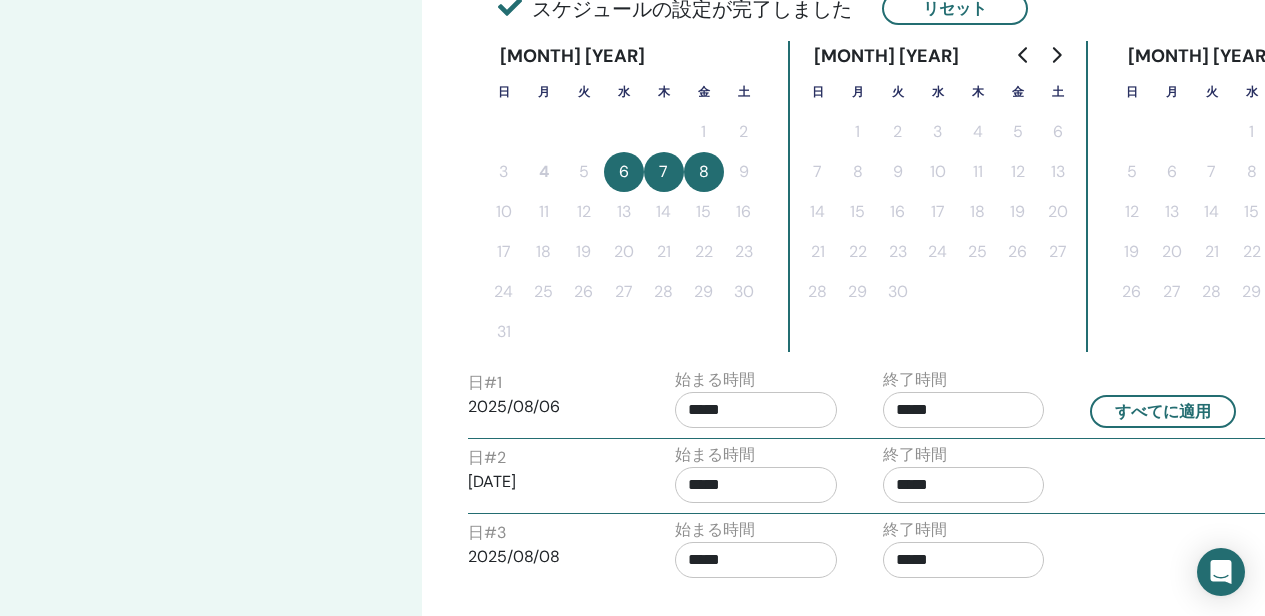 scroll, scrollTop: 673, scrollLeft: 0, axis: vertical 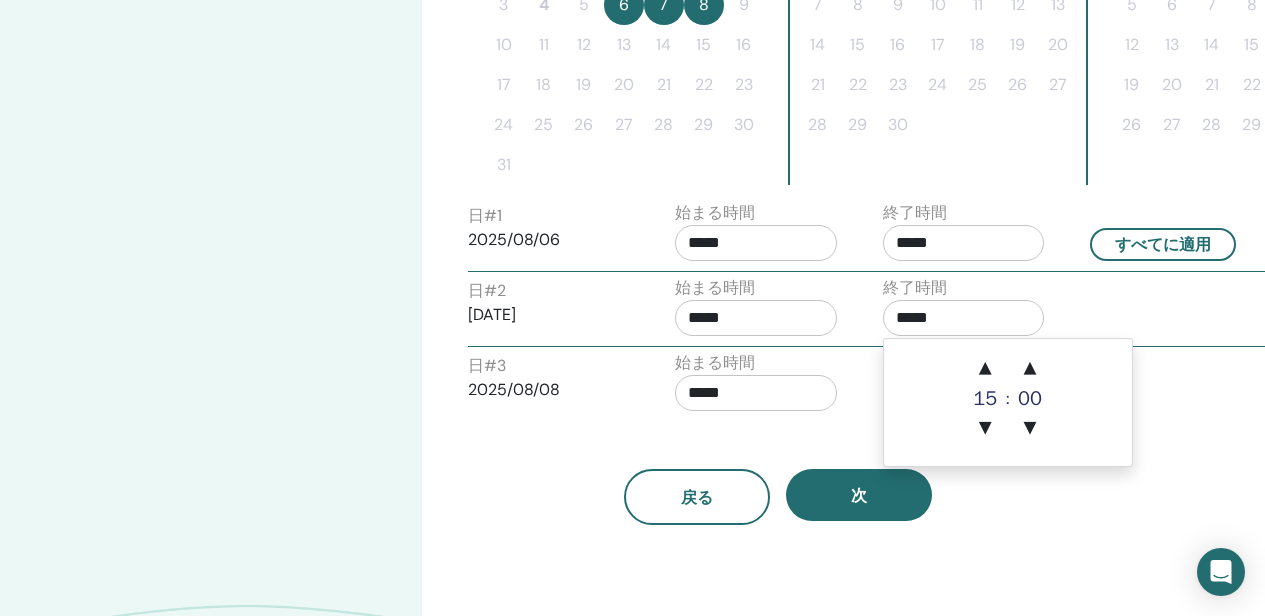 click on "*****" at bounding box center (964, 318) 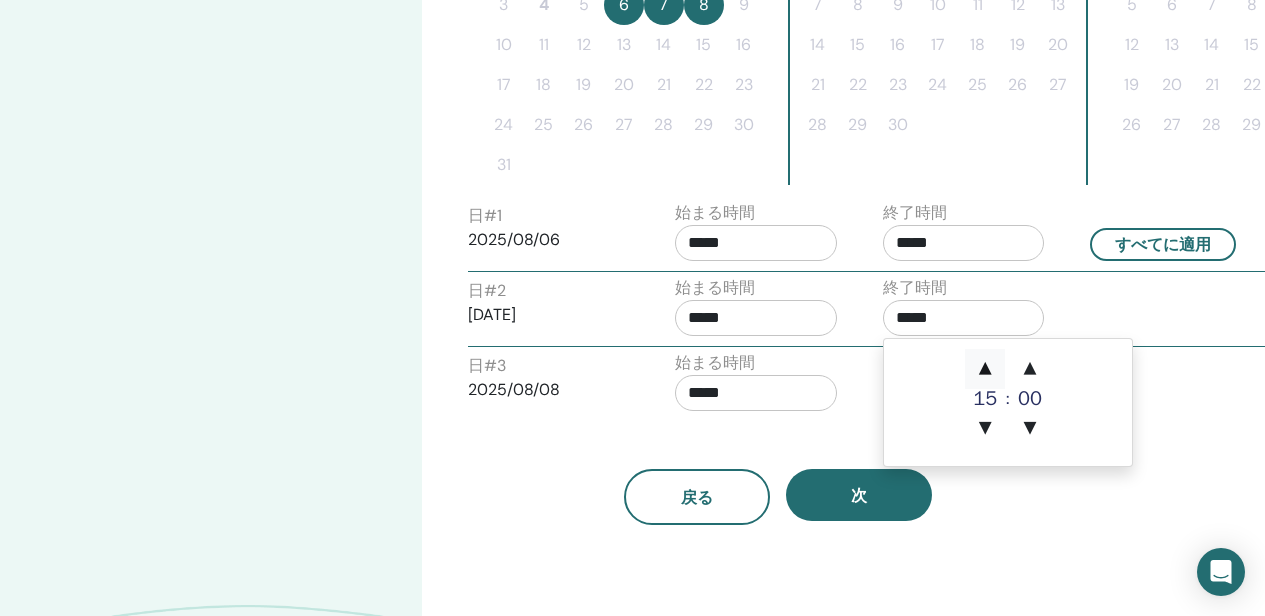 click on "▲" at bounding box center [985, 369] 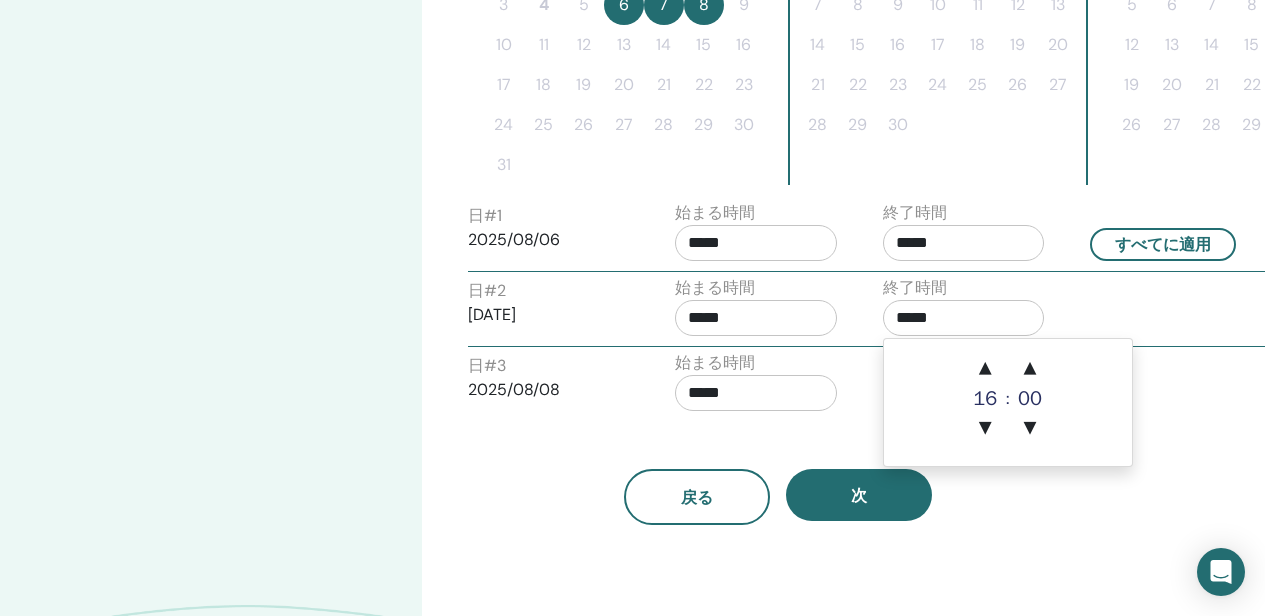 click on "タイムゾーン タイムゾーン (GMT-8) US/Alaska セミナー日時 開始日 終了日 終わり スケジュールの設定が完了しました リセット 8月 2025 日 月 火 水 木 金 土 1 2 3 4 5 6 7 8 9 10 11 12 13 14 15 16 17 18 19 20 21 22 23 24 25 26 27 28 29 30 31 9月 2025 日 月 火 水 木 金 土 1 2 3 4 5 6 7 8 9 10 11 12 13 14 15 16 17 18 19 20 21 22 23 24 25 26 27 28 29 30 10月 2025 日 月 火 水 木 金 土 1 2 3 4 5 6 7 8 9 10 11 12 13 14 15 16 17 18 19 20 21 22 23 24 25 26 27 28 29 30 31 日  # 1 2025/08/06 始まる時間 ***** 終了時間 ***** すべてに適用 日  # 2 2025/08/07 始まる時間 ***** 終了時間 ***** 日  # 3 2025/08/08 始まる時間 ***** 終了時間 ***** 戻る 次" at bounding box center (843, 98) 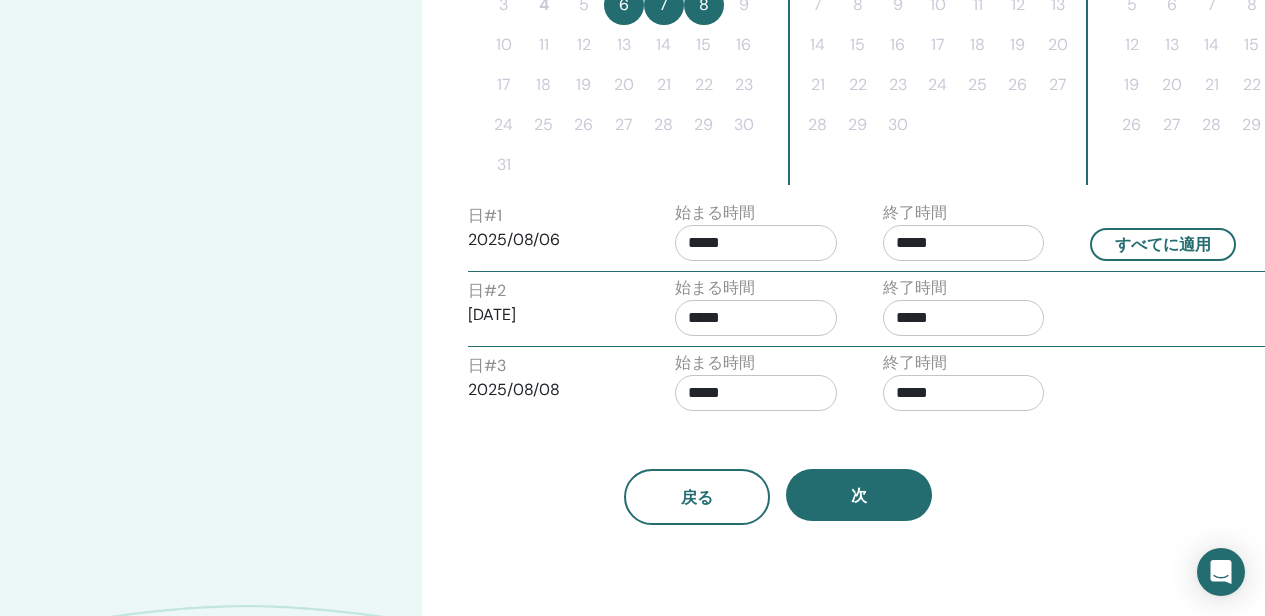 click on "*****" at bounding box center [964, 393] 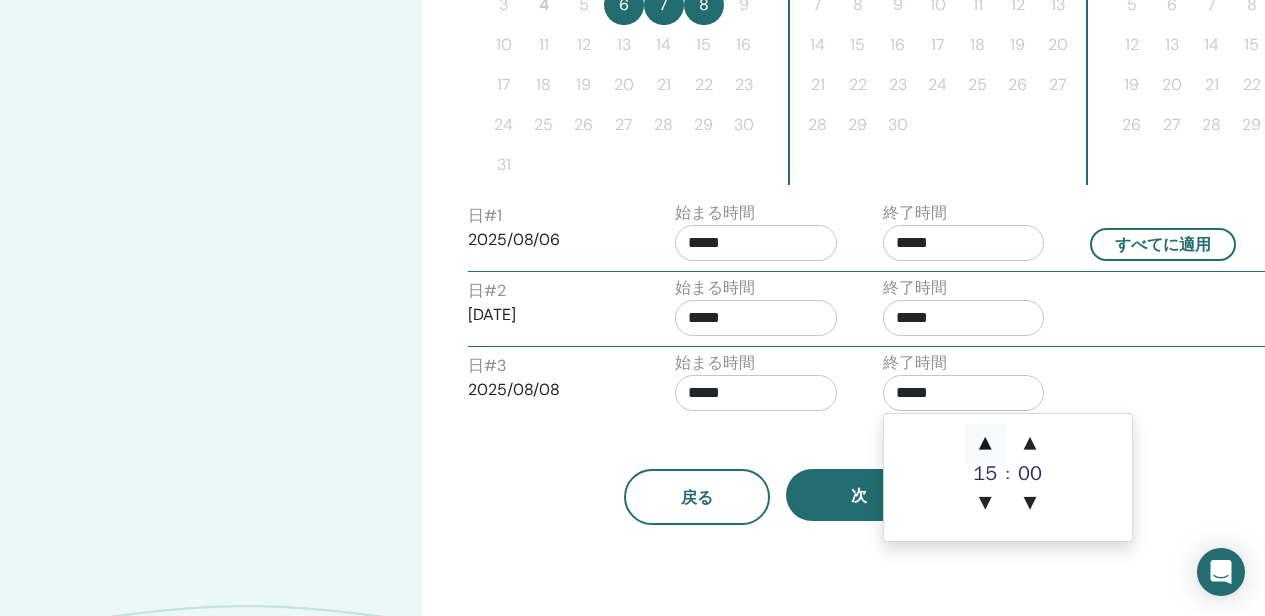 click on "▲" at bounding box center [985, 444] 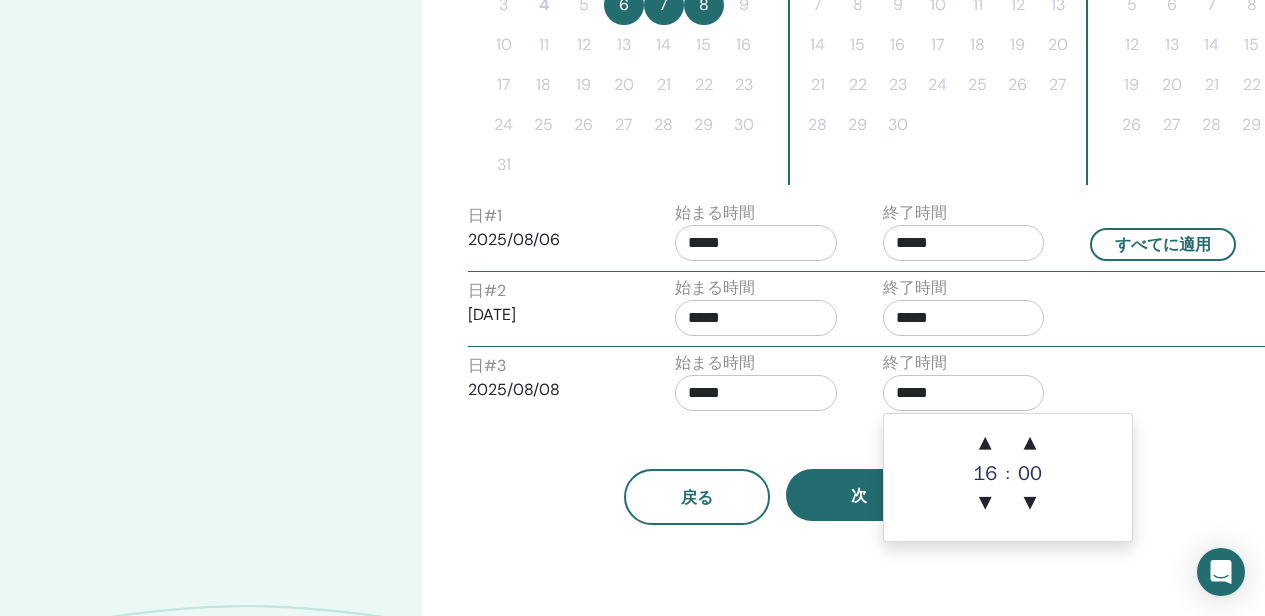 click on "タイムゾーン タイムゾーン (GMT-8) US/Alaska セミナー日時 開始日 終了日 終わり スケジュールの設定が完了しました リセット 8月 2025 日 月 火 水 木 金 土 1 2 3 4 5 6 7 8 9 10 11 12 13 14 15 16 17 18 19 20 21 22 23 24 25 26 27 28 29 30 31 9月 2025 日 月 火 水 木 金 土 1 2 3 4 5 6 7 8 9 10 11 12 13 14 15 16 17 18 19 20 21 22 23 24 25 26 27 28 29 30 10月 2025 日 月 火 水 木 金 土 1 2 3 4 5 6 7 8 9 10 11 12 13 14 15 16 17 18 19 20 21 22 23 24 25 26 27 28 29 30 31 日  # 1 2025/08/06 始まる時間 ***** 終了時間 ***** すべてに適用 日  # 2 2025/08/07 始まる時間 ***** 終了時間 ***** 日  # 3 2025/08/08 始まる時間 ***** 終了時間 ***** 戻る 次" at bounding box center [843, 98] 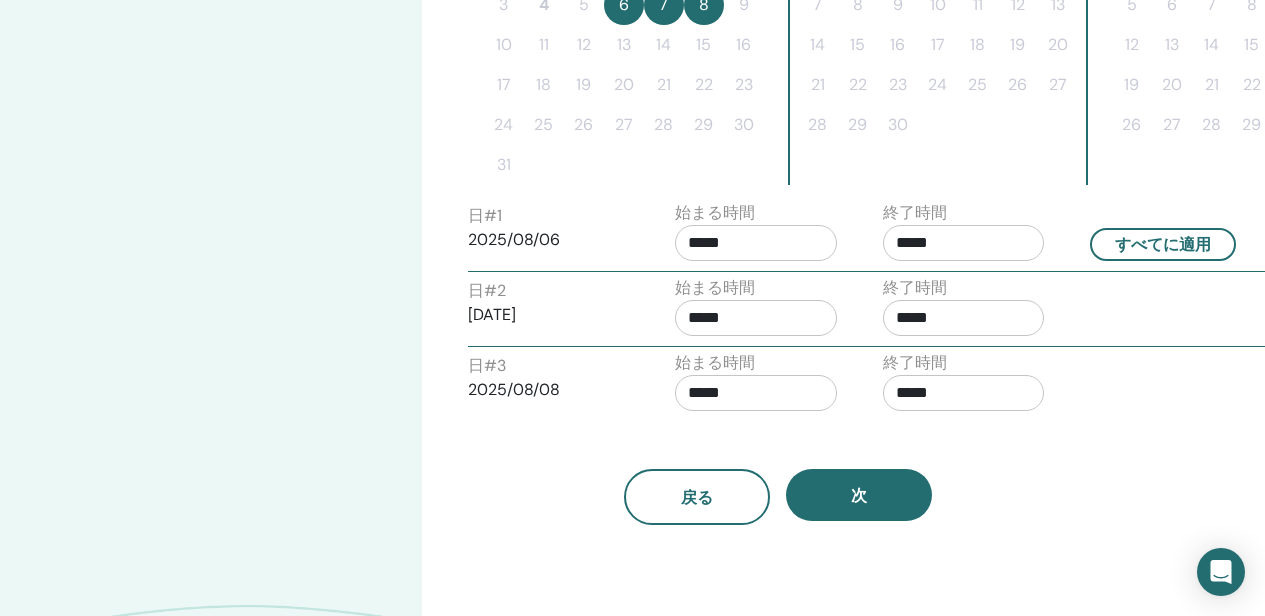 click on "*****" at bounding box center [756, 243] 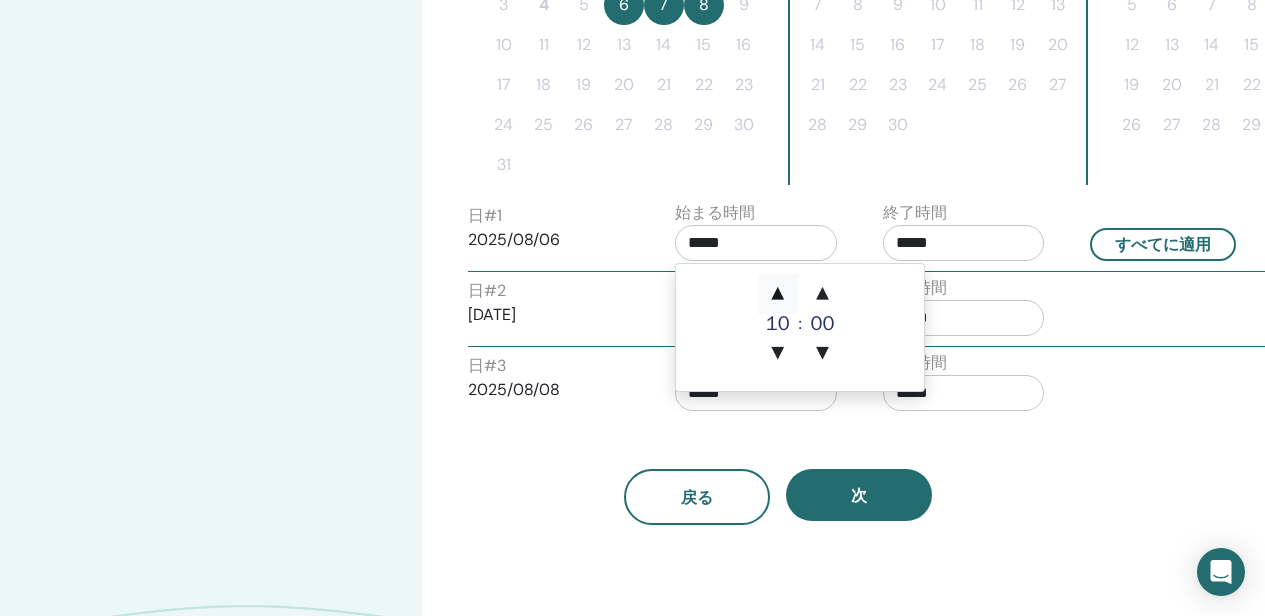 click on "▲" at bounding box center (778, 294) 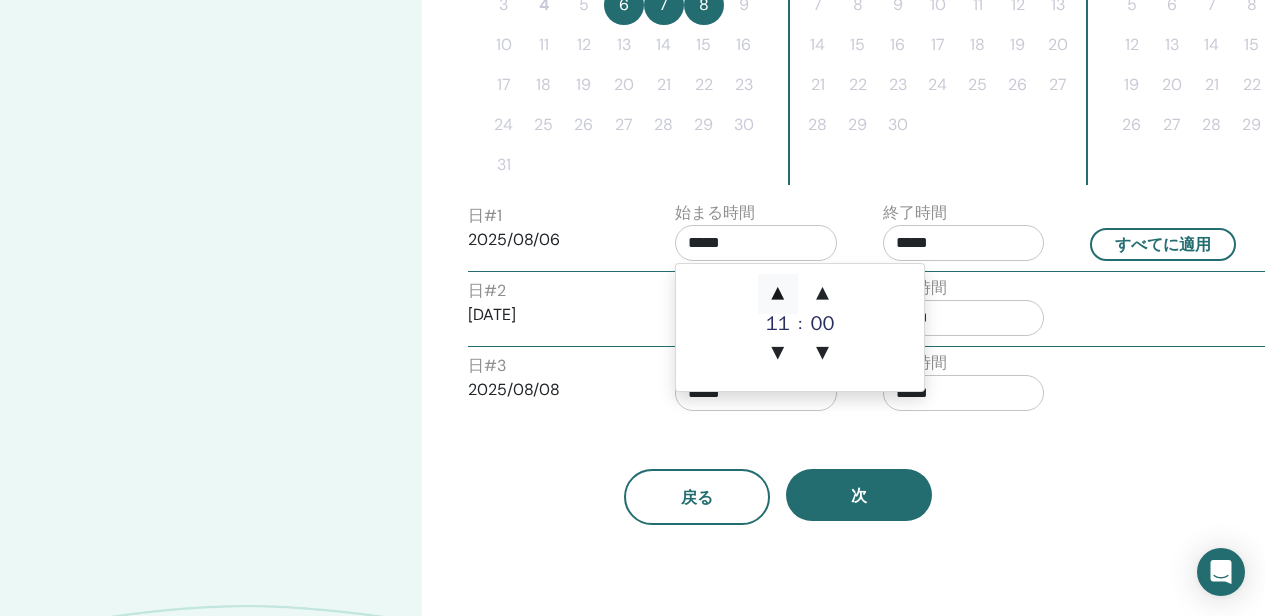 click on "▲" at bounding box center (778, 294) 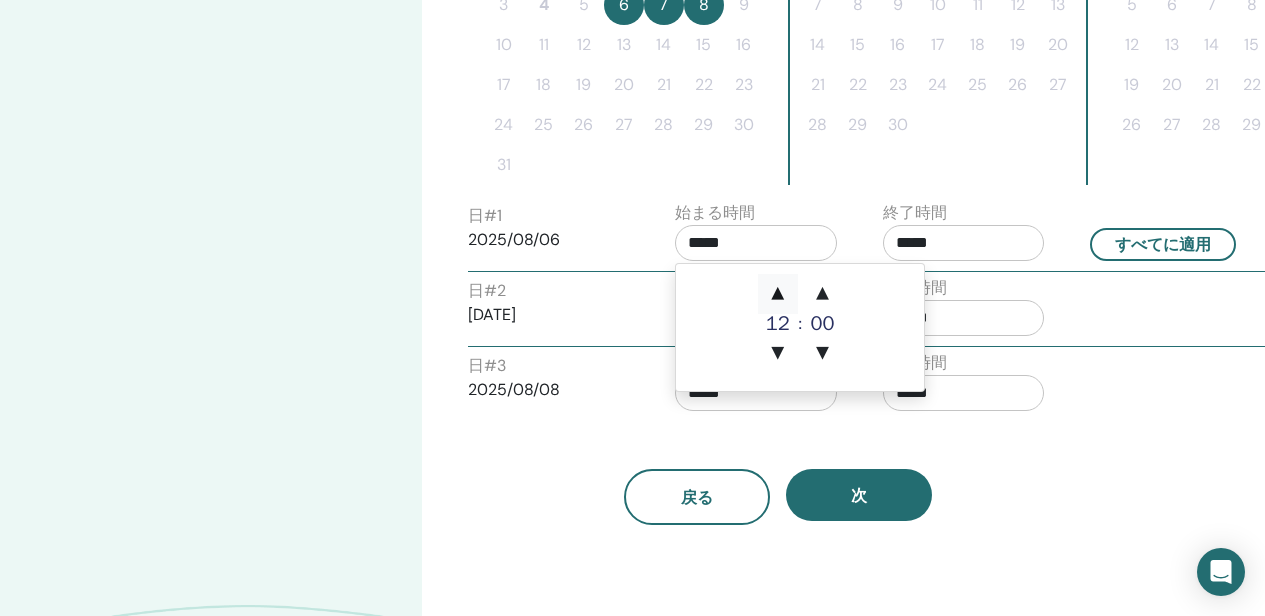 click on "▲" at bounding box center (778, 294) 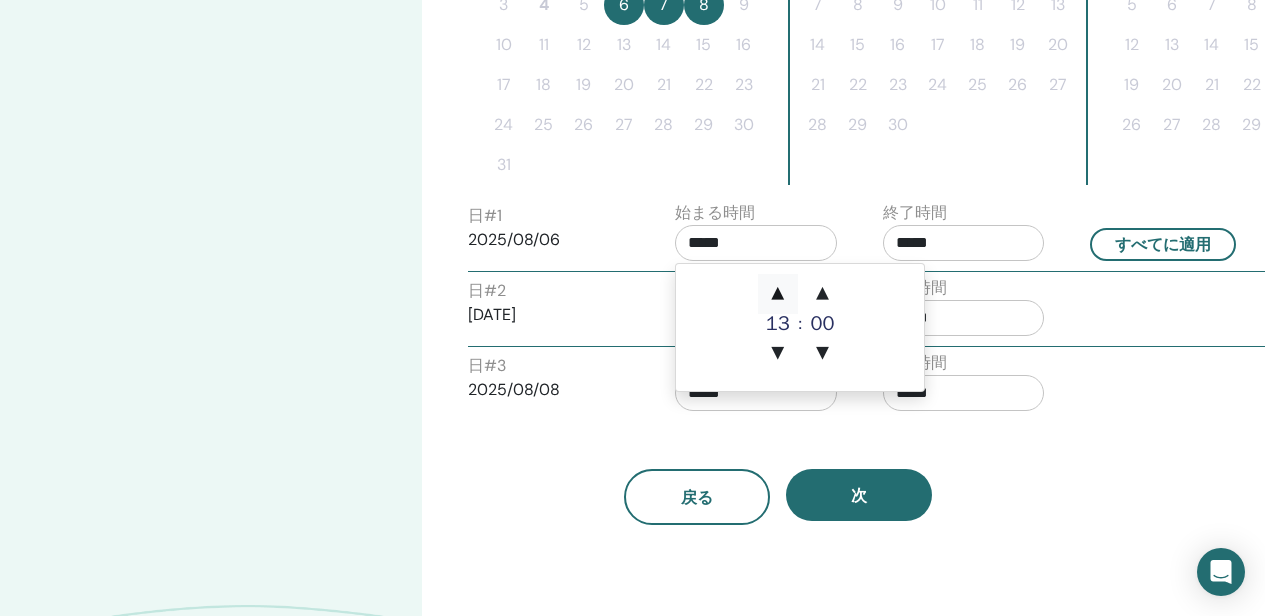 click on "▲" at bounding box center (778, 294) 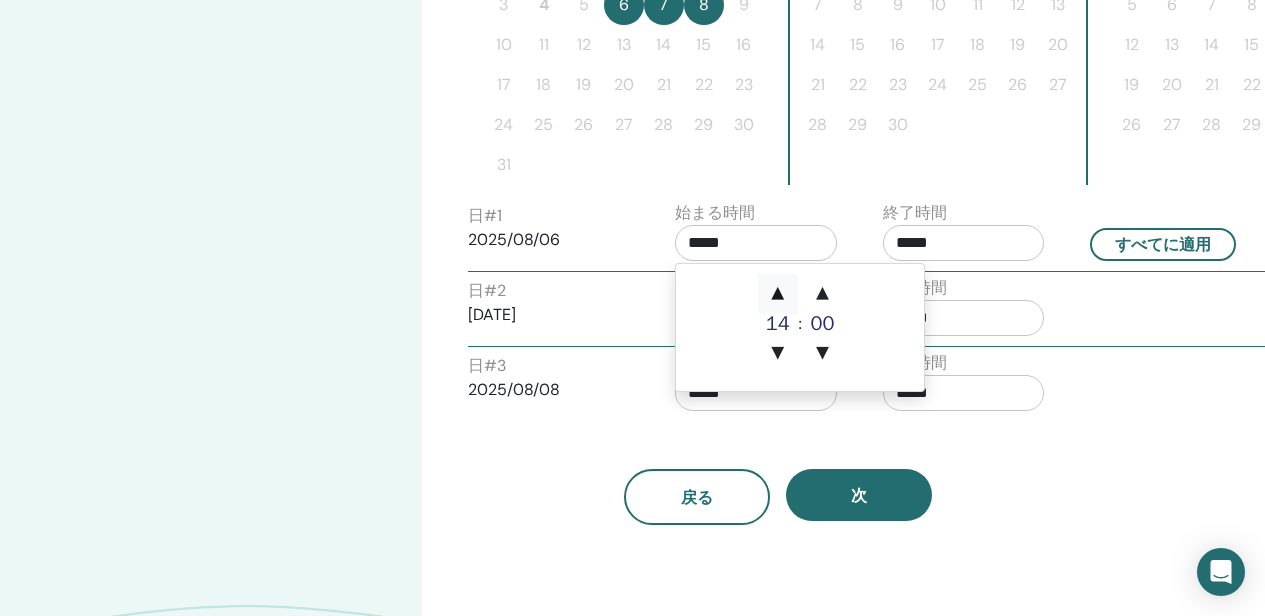 click on "▲" at bounding box center [778, 294] 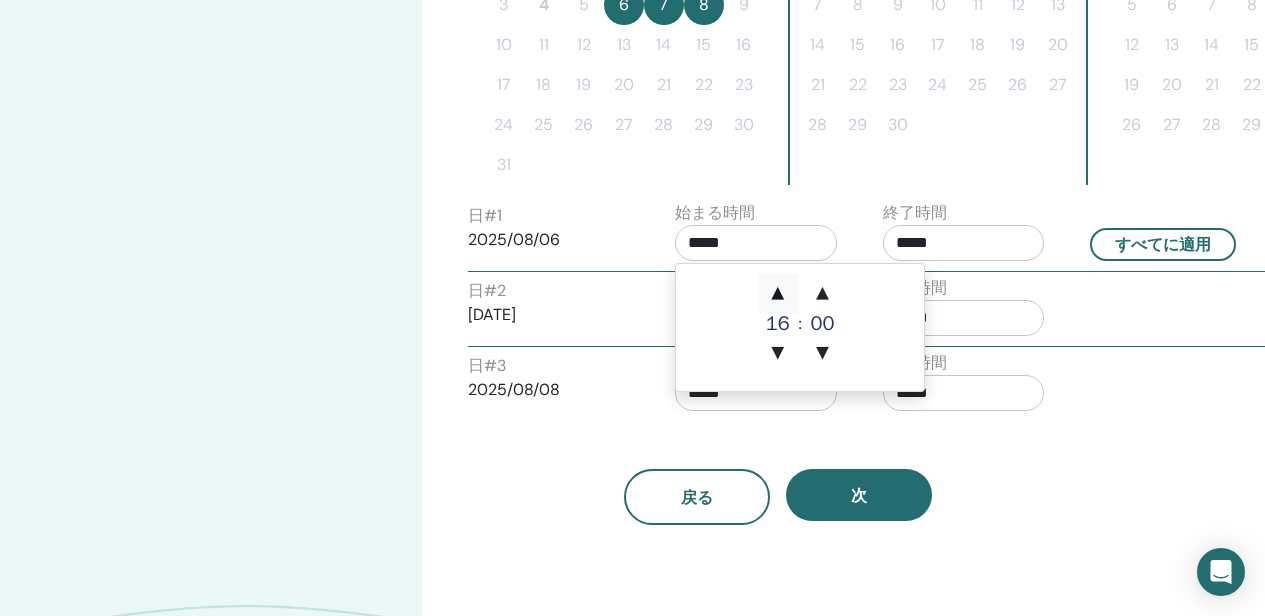 click on "▲" at bounding box center (778, 294) 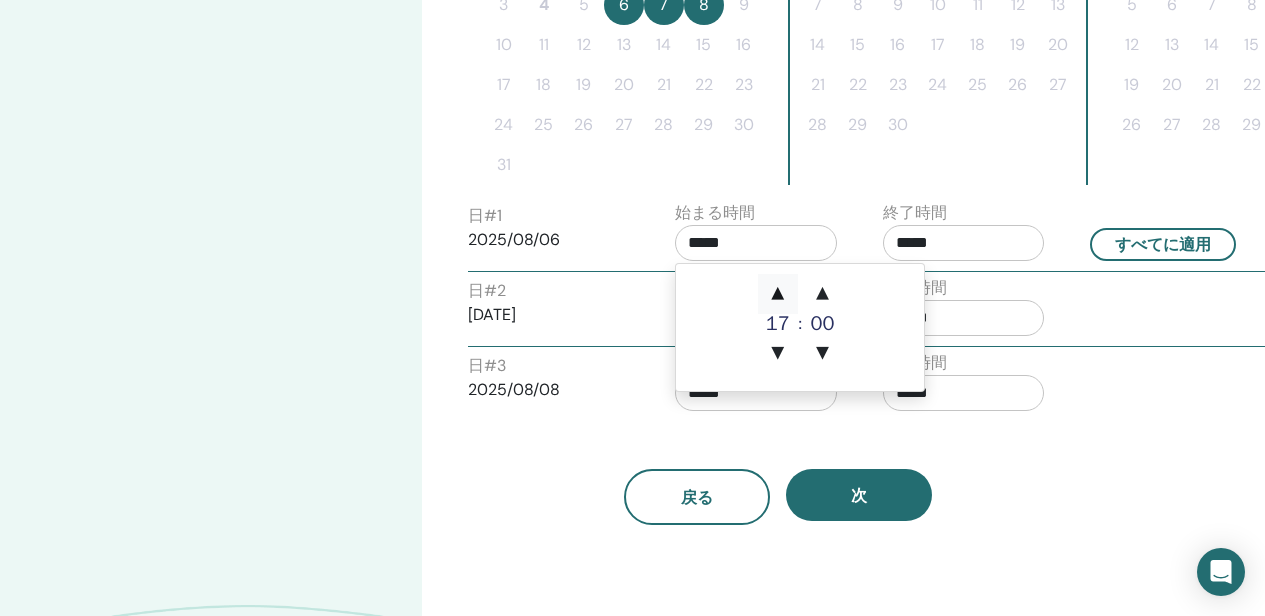 click on "▲" at bounding box center [778, 294] 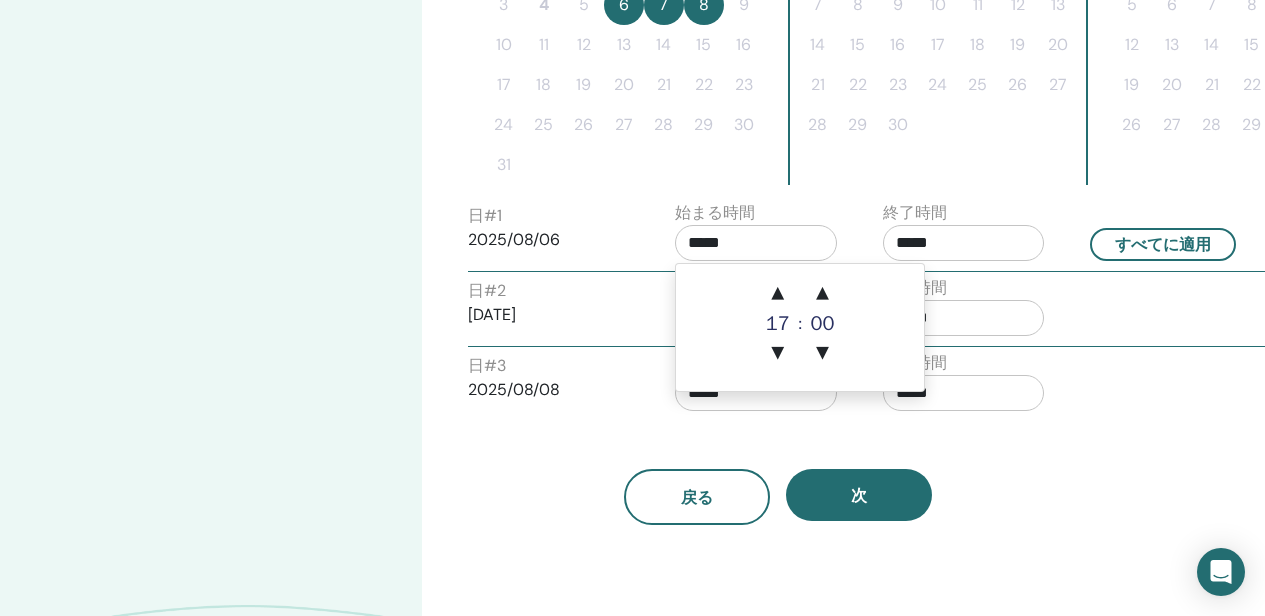 click on "日  # 3 2025/08/08 始まる時間 ***** 終了時間 *****" at bounding box center (868, 386) 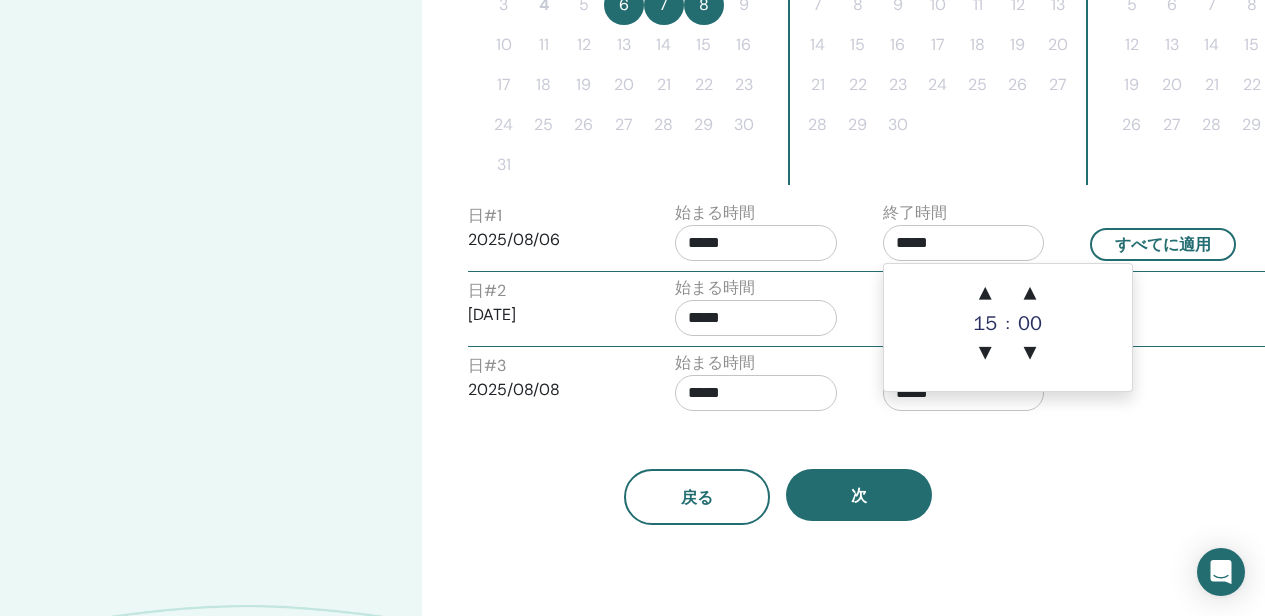 click on "*****" at bounding box center [964, 243] 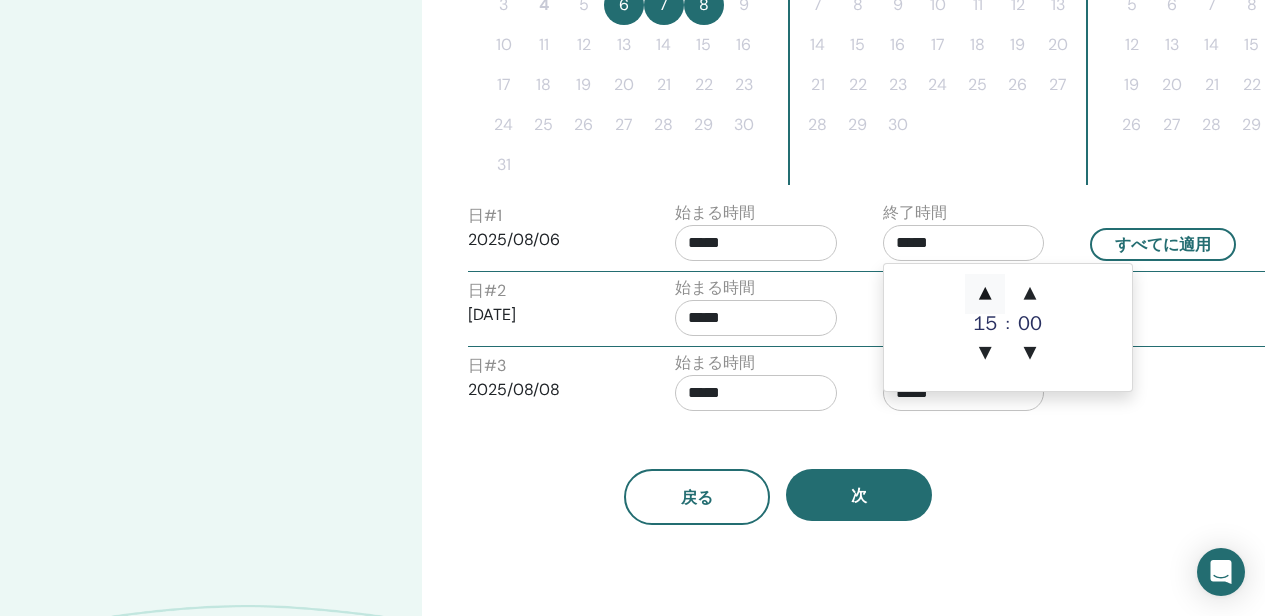 click on "▲" at bounding box center [985, 294] 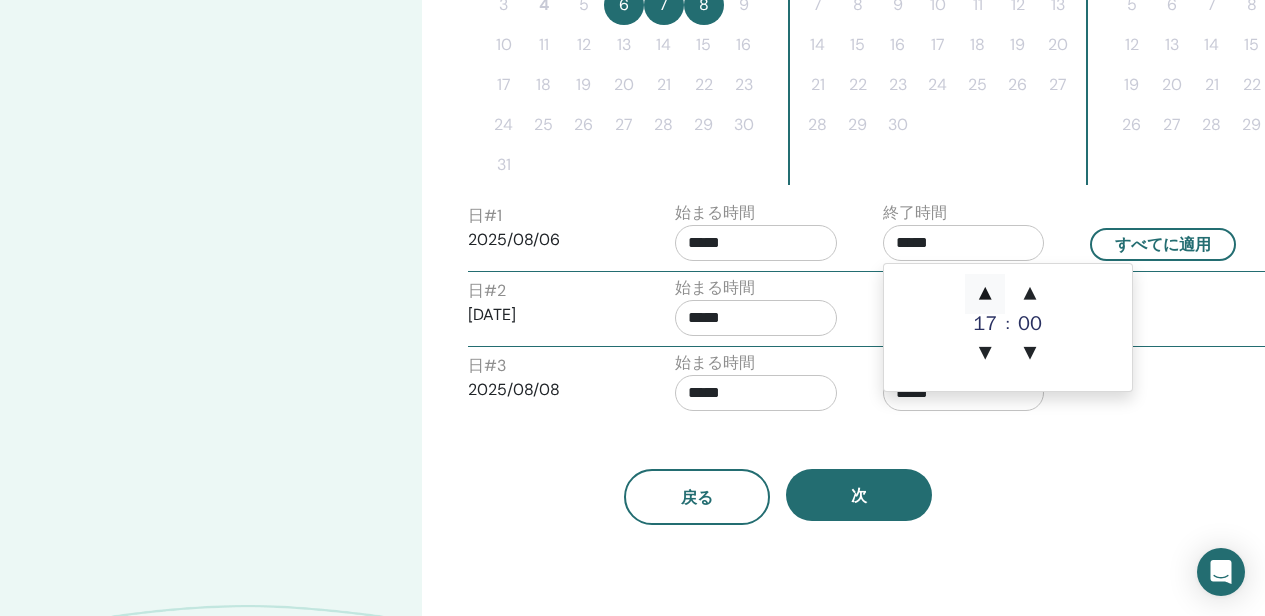 click on "▲" at bounding box center (985, 294) 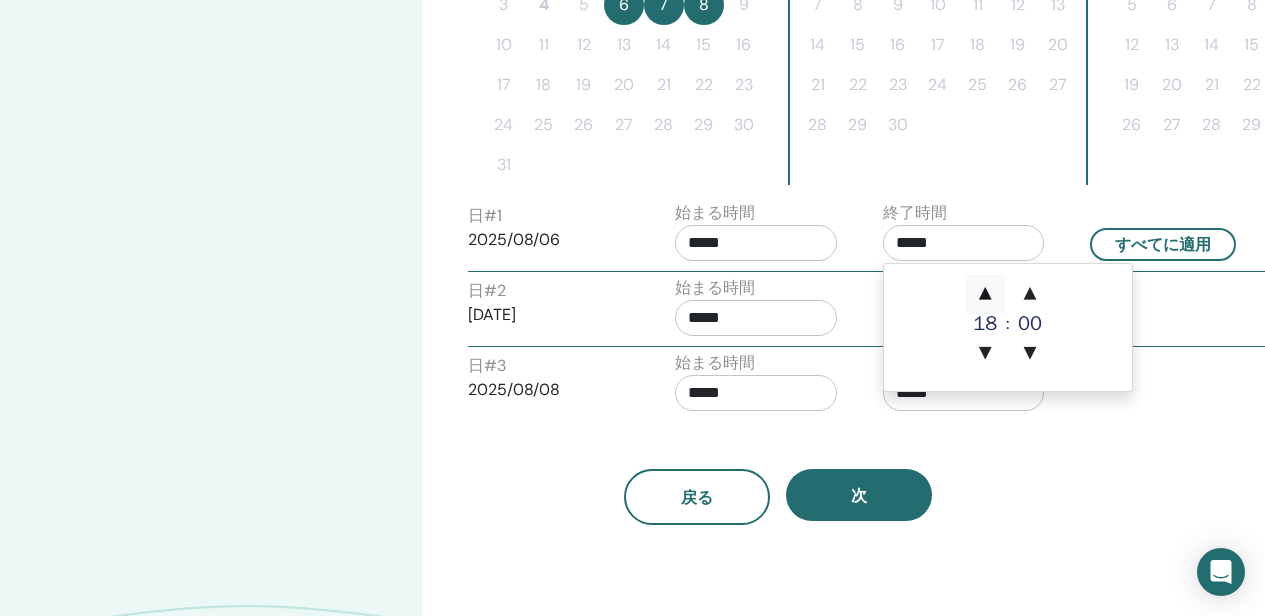 click on "▲" at bounding box center (985, 294) 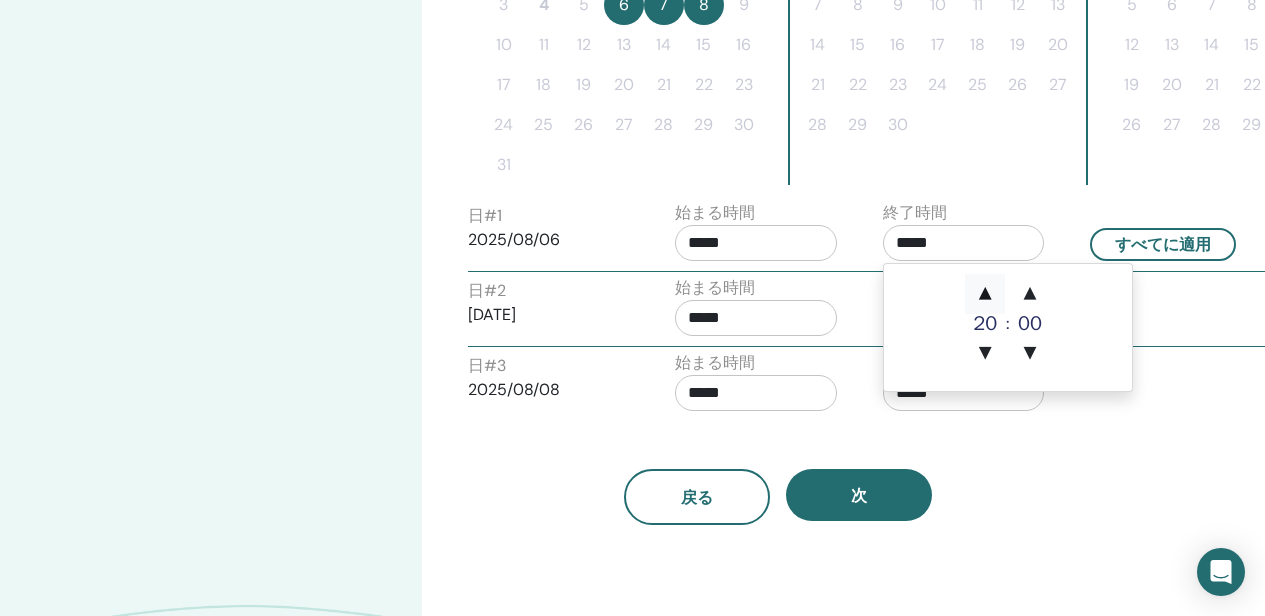 click on "▲" at bounding box center (985, 294) 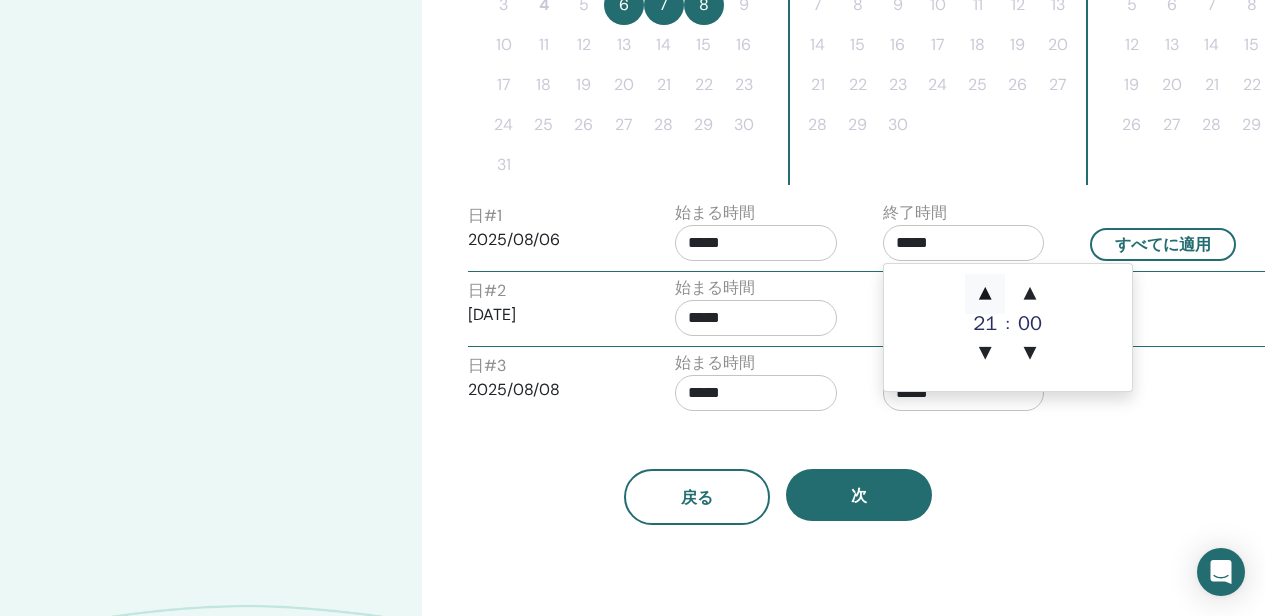 click on "▲" at bounding box center (985, 294) 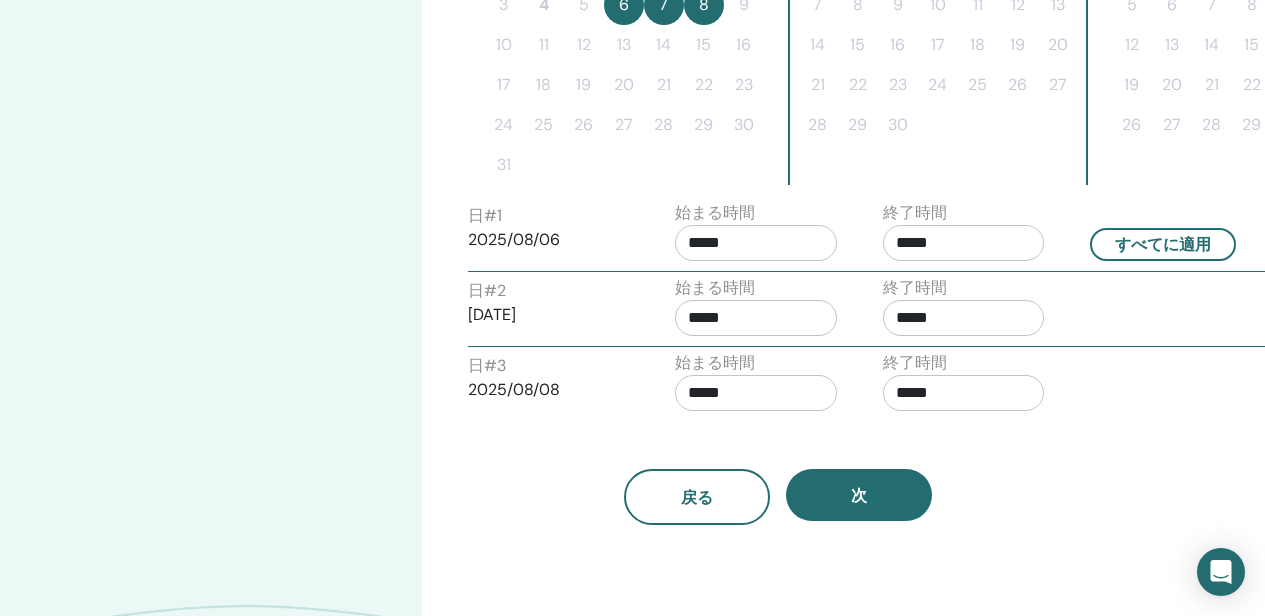 click on "タイムゾーン タイムゾーン (GMT-8) US/Alaska セミナー日時 開始日 終了日 終わり スケジュールの設定が完了しました リセット 8月 2025 日 月 火 水 木 金 土 1 2 3 4 5 6 7 8 9 10 11 12 13 14 15 16 17 18 19 20 21 22 23 24 25 26 27 28 29 30 31 9月 2025 日 月 火 水 木 金 土 1 2 3 4 5 6 7 8 9 10 11 12 13 14 15 16 17 18 19 20 21 22 23 24 25 26 27 28 29 30 10月 2025 日 月 火 水 木 金 土 1 2 3 4 5 6 7 8 9 10 11 12 13 14 15 16 17 18 19 20 21 22 23 24 25 26 27 28 29 30 31 日  # 1 2025/08/06 始まる時間 ***** 終了時間 ***** すべてに適用 日  # 2 2025/08/07 始まる時間 ***** 終了時間 ***** 日  # 3 2025/08/08 始まる時間 ***** 終了時間 ***** 戻る 次" at bounding box center [843, 98] 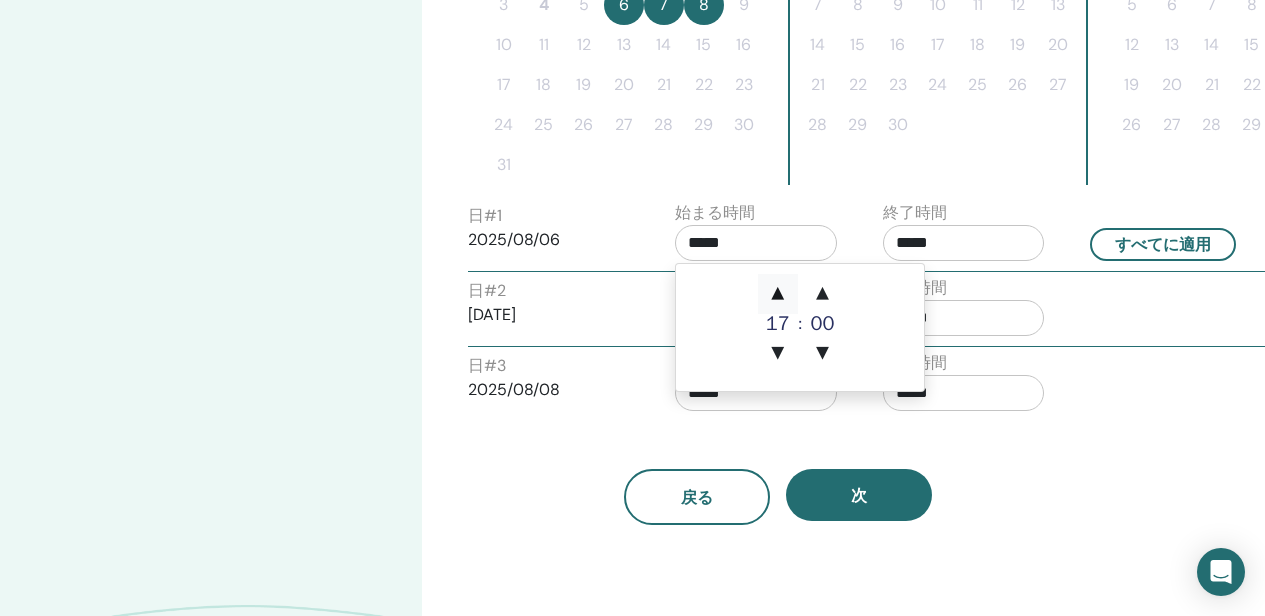 click on "▲" at bounding box center (778, 294) 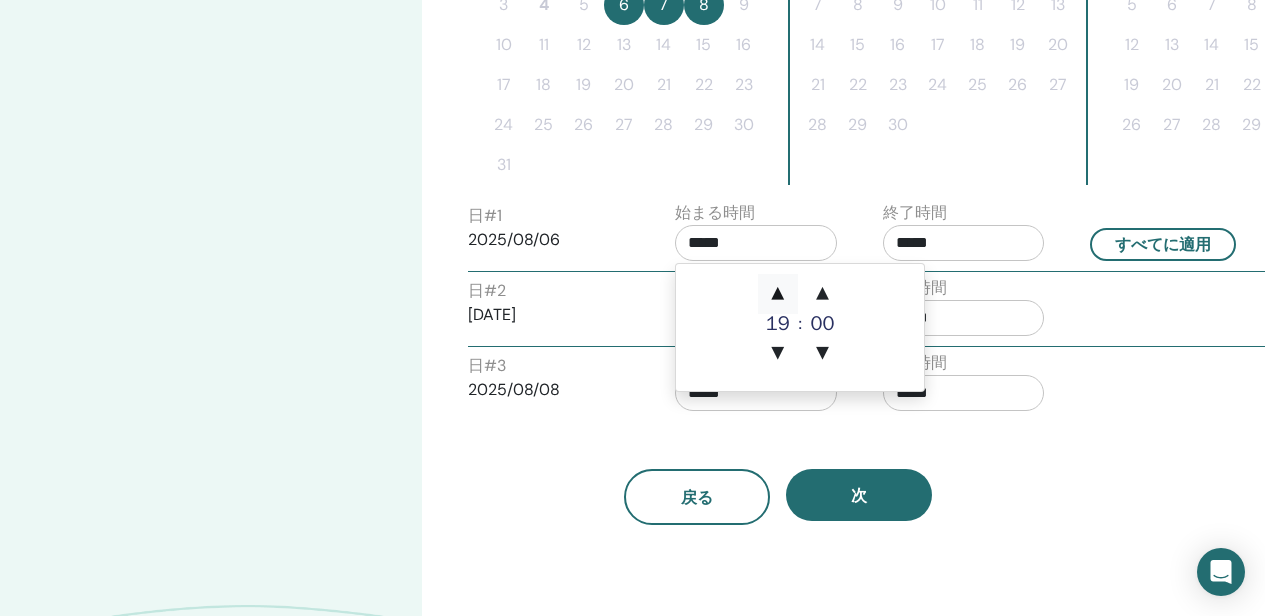 click on "▲" at bounding box center [778, 294] 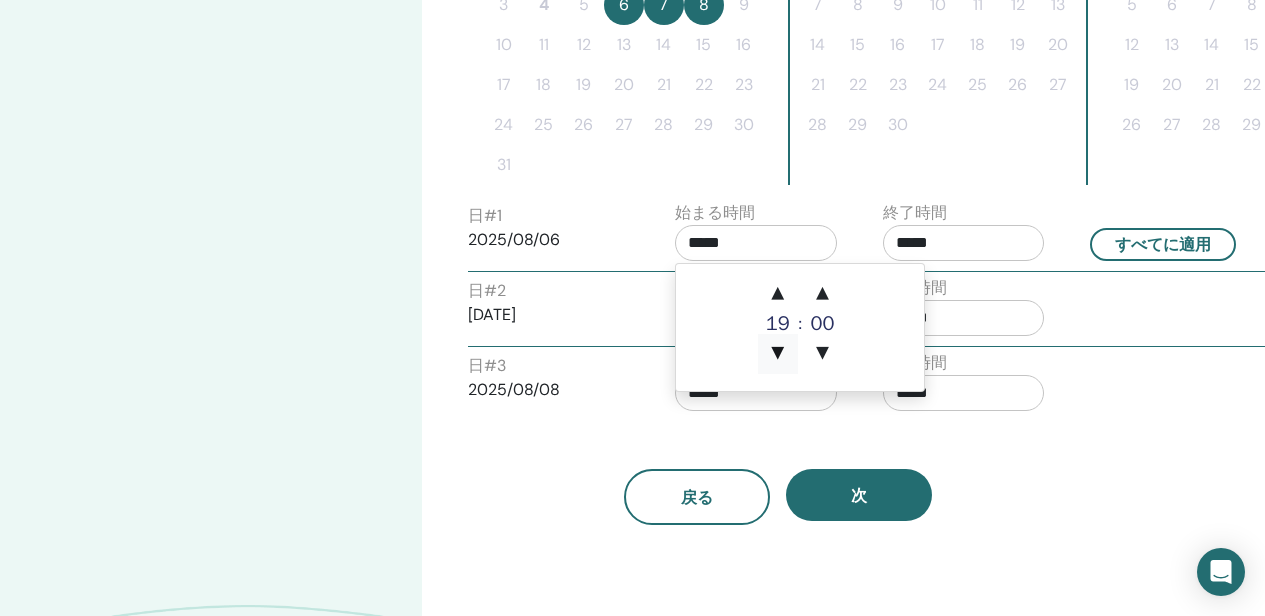 click on "▼" at bounding box center [778, 354] 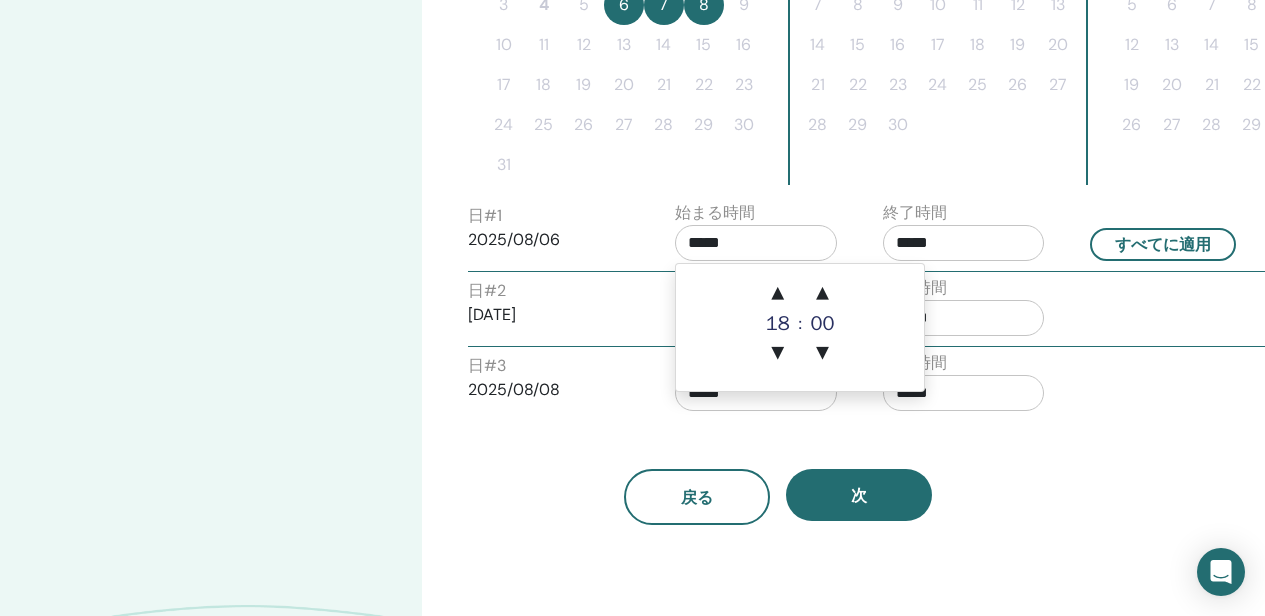 click on "日  # 3 2025/08/08 始まる時間 ***** 終了時間 *****" at bounding box center [868, 386] 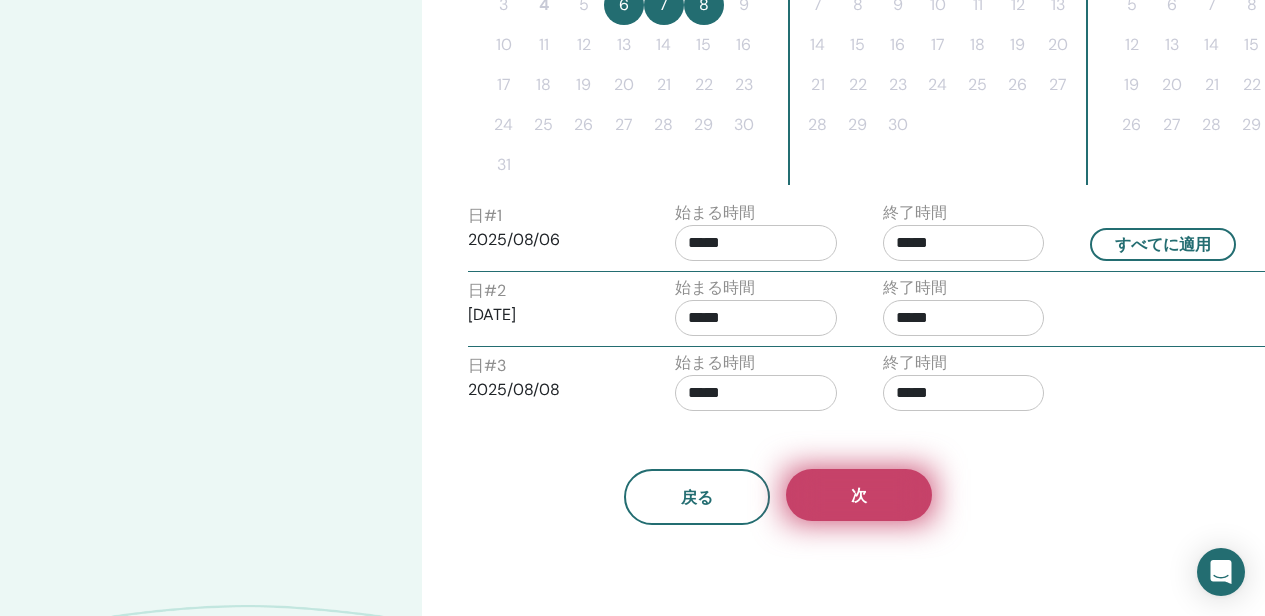click on "次" at bounding box center [859, 495] 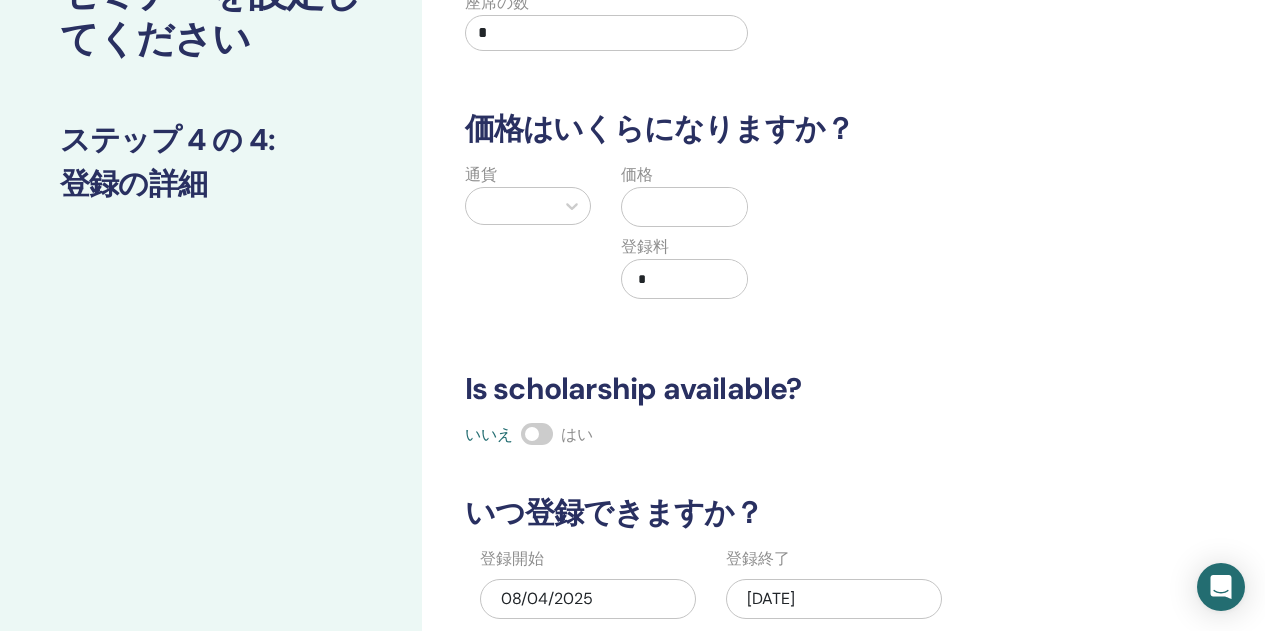 scroll, scrollTop: 73, scrollLeft: 0, axis: vertical 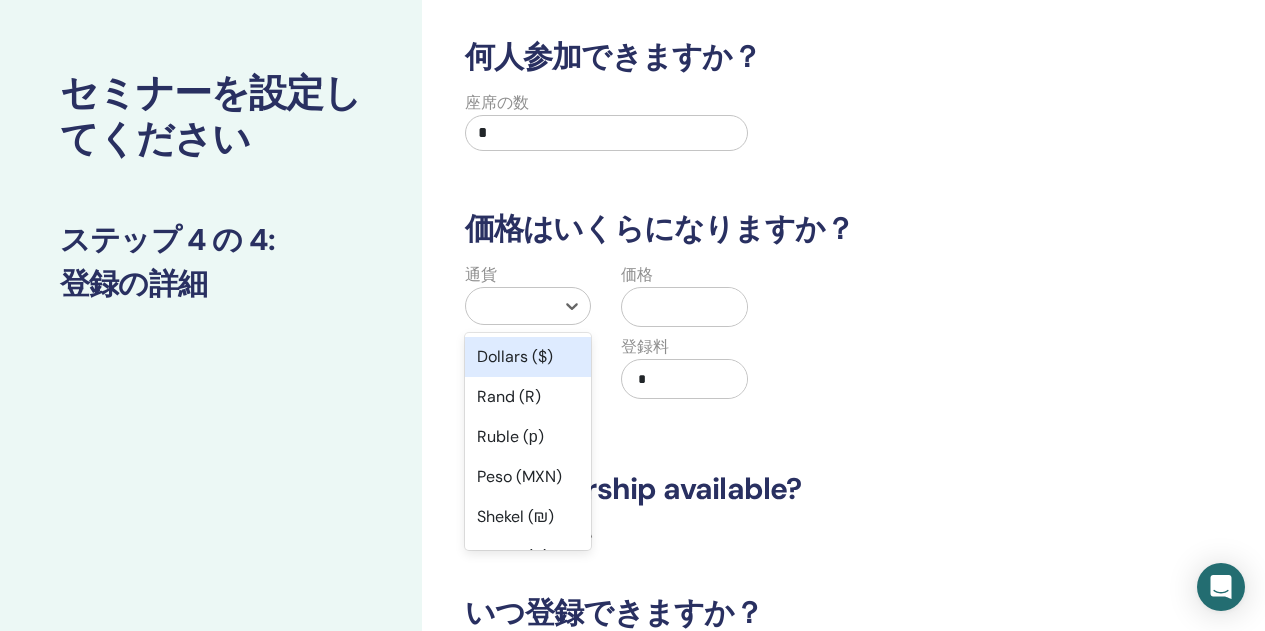 click at bounding box center [510, 306] 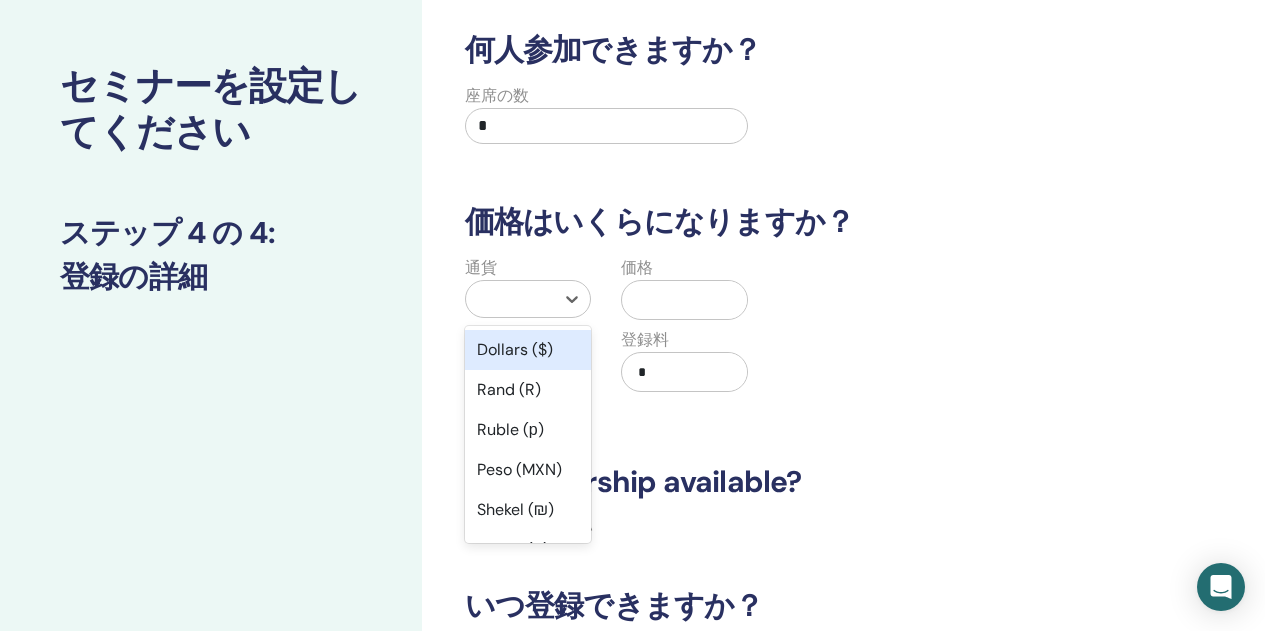 scroll, scrollTop: 83, scrollLeft: 0, axis: vertical 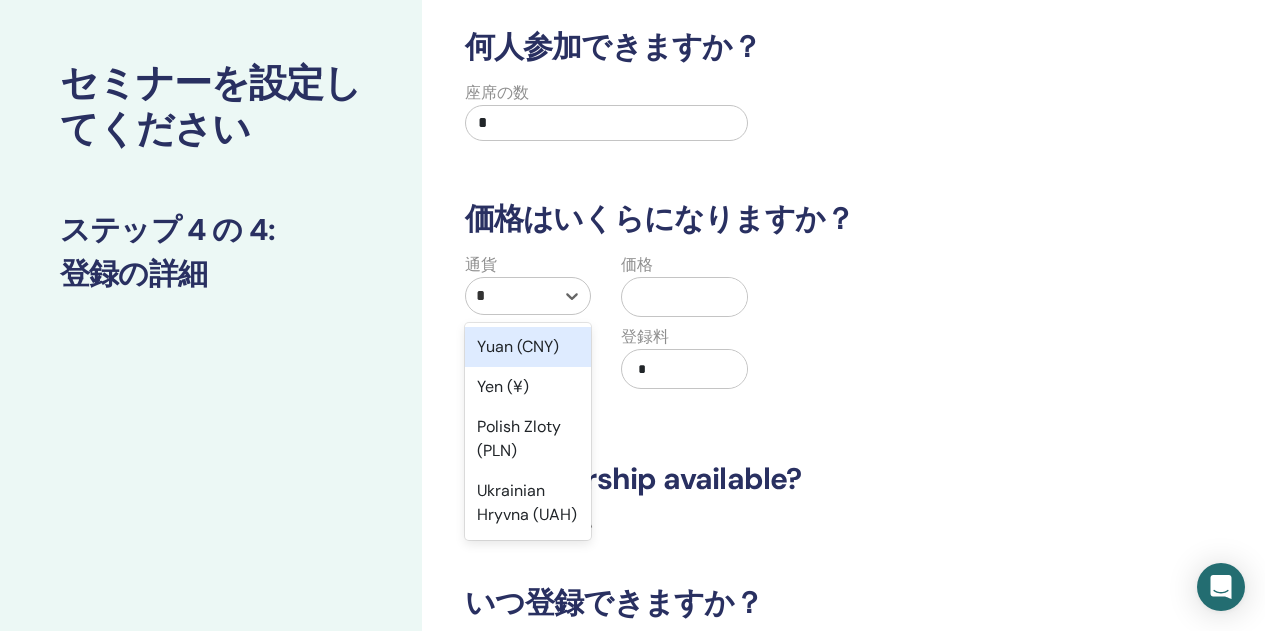 type on "**" 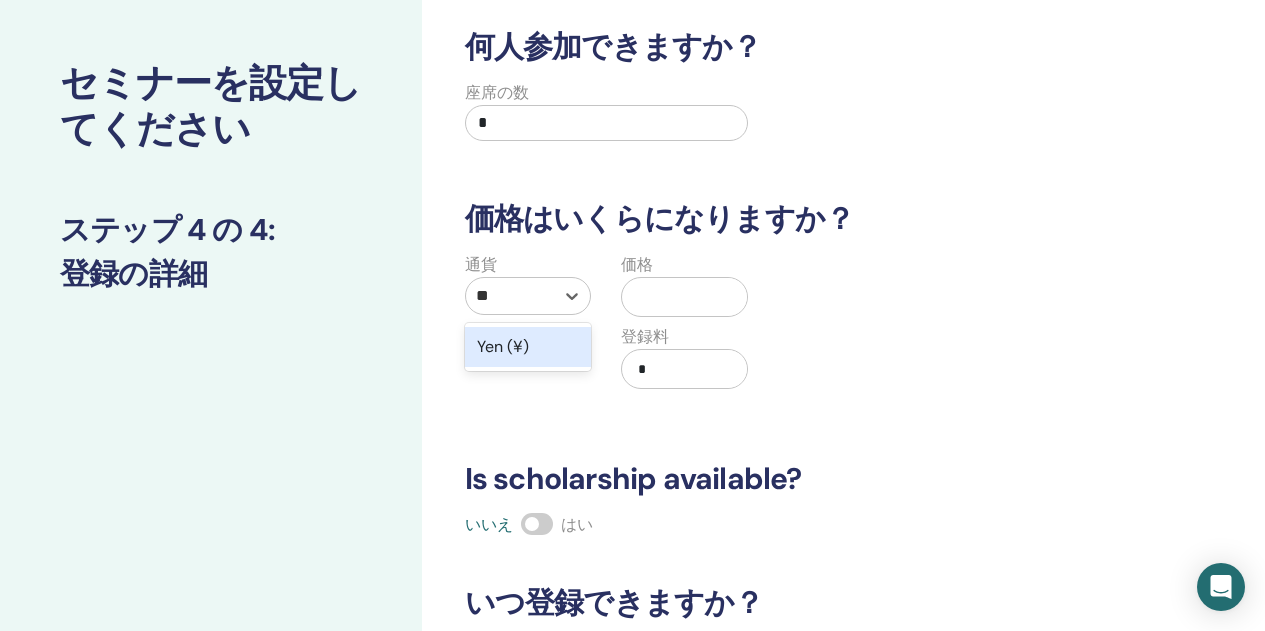 click on "Yen (¥)" at bounding box center [528, 347] 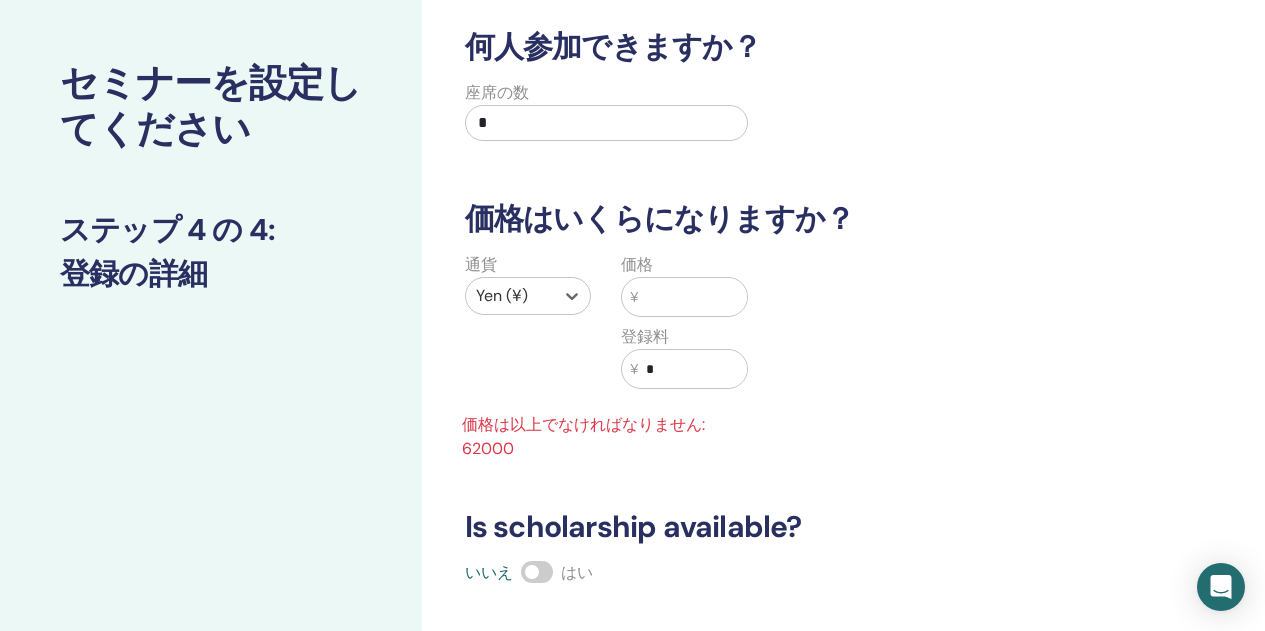 type 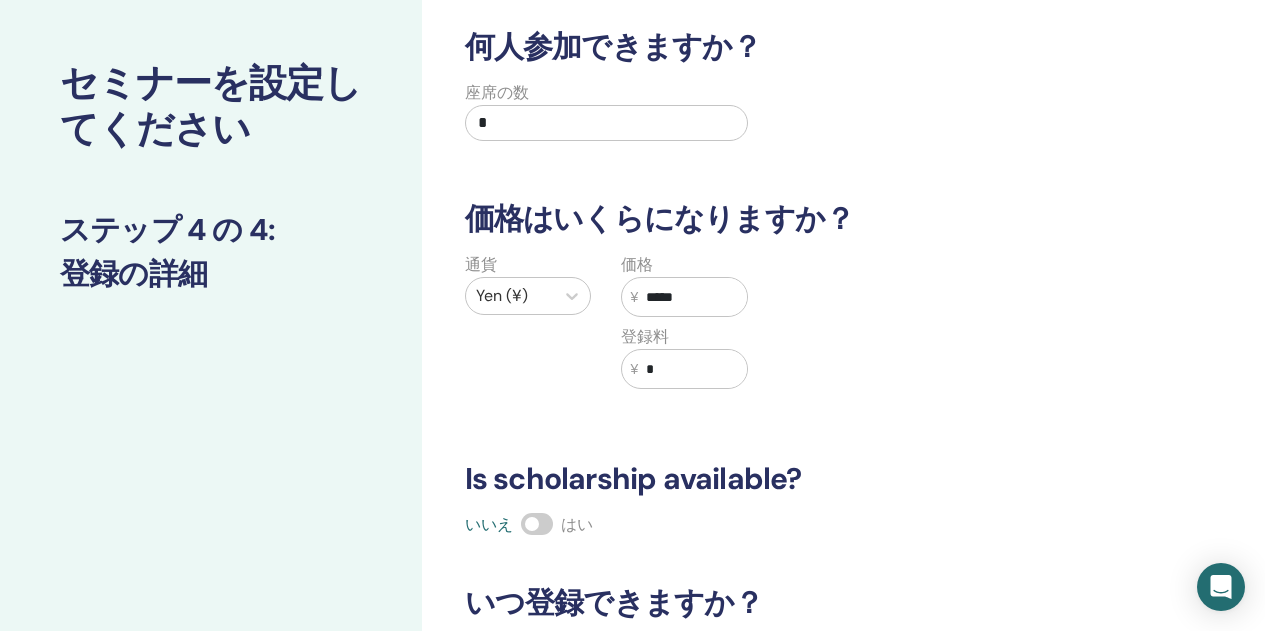 type on "*****" 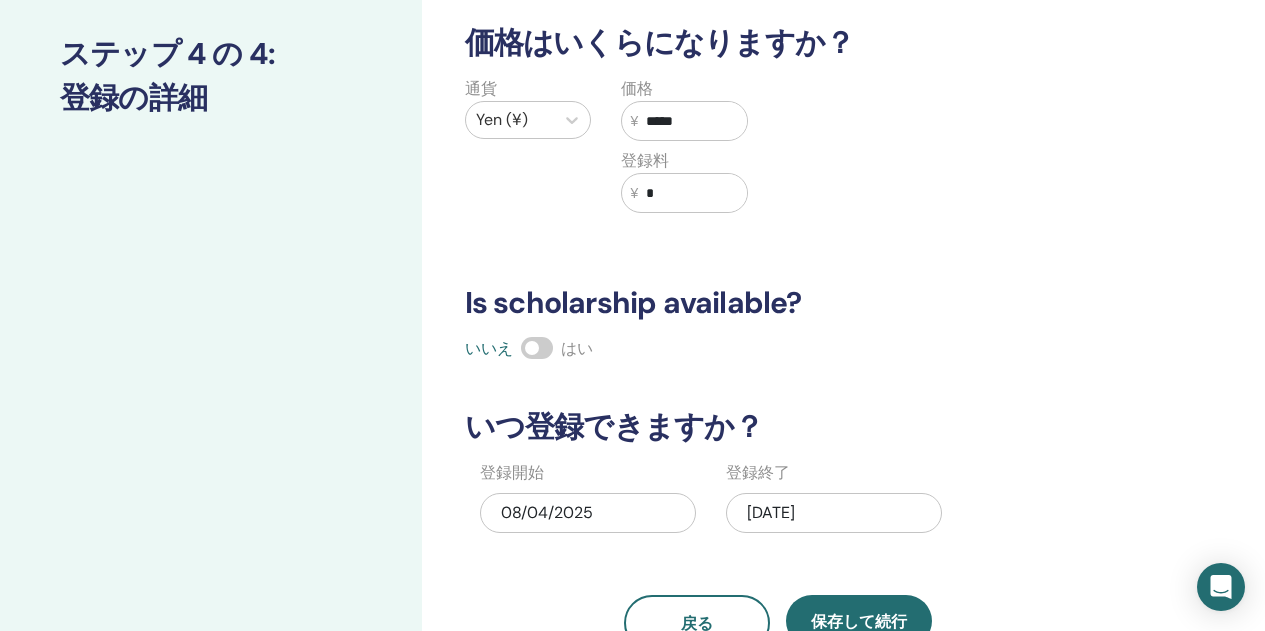 scroll, scrollTop: 283, scrollLeft: 0, axis: vertical 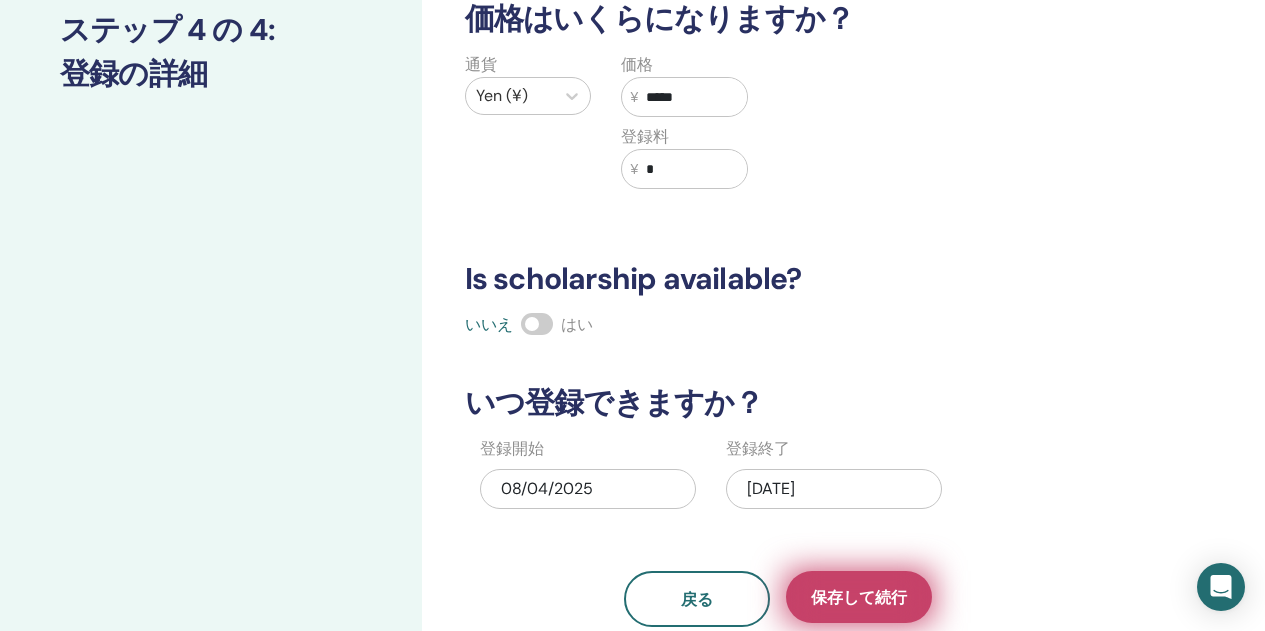 click on "保存して続行" at bounding box center [859, 597] 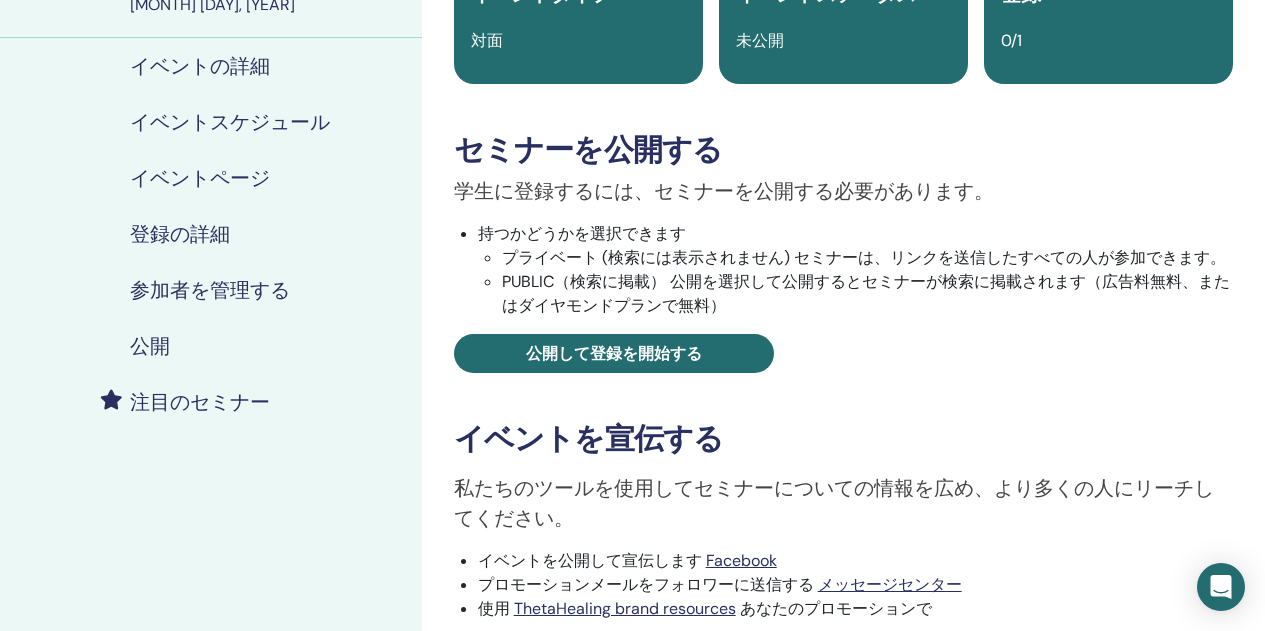 scroll, scrollTop: 500, scrollLeft: 0, axis: vertical 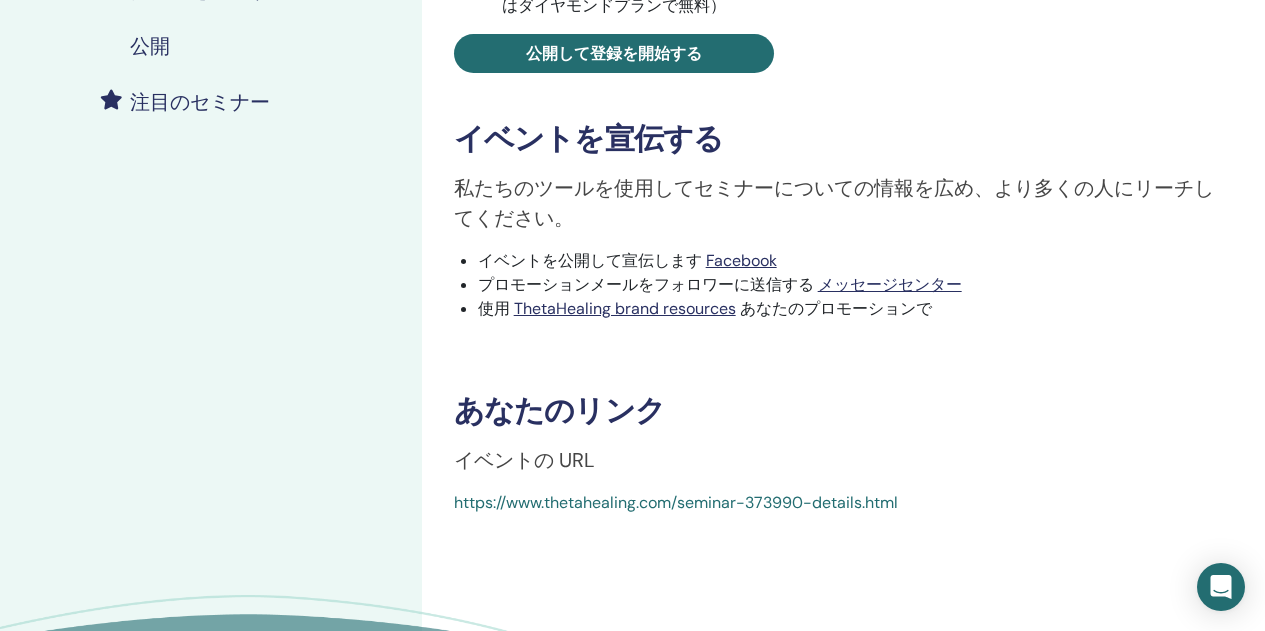 click on "https://www.thetahealing.com/seminar-373990-details.html" at bounding box center (676, 502) 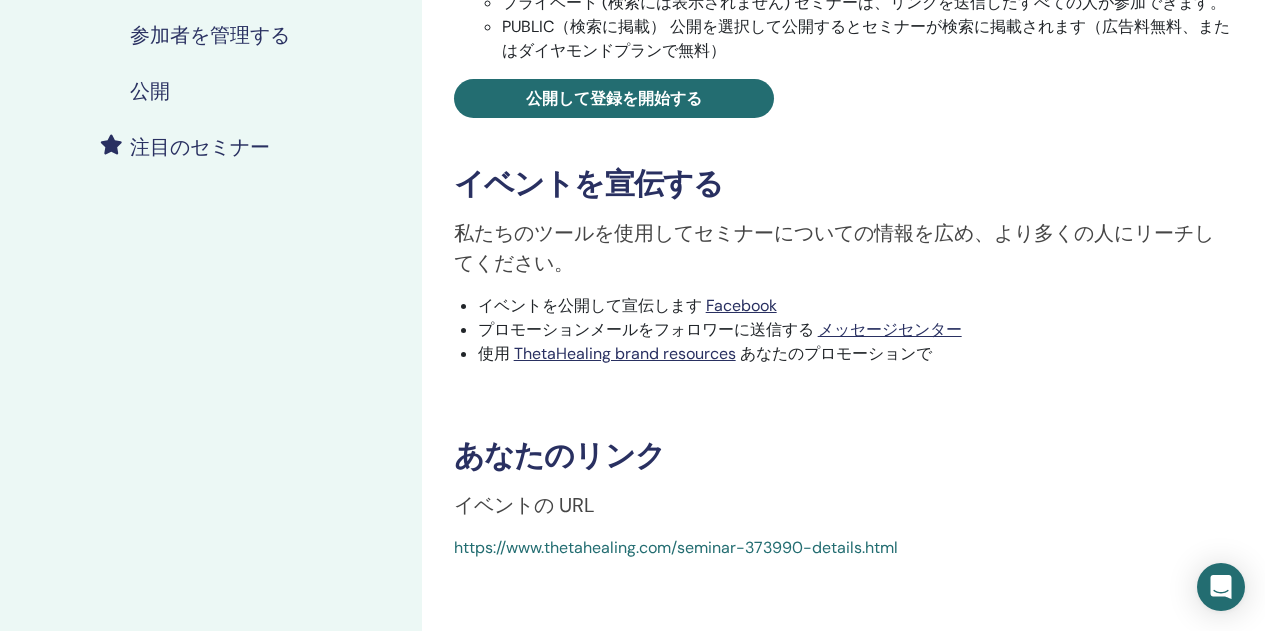 scroll, scrollTop: 481, scrollLeft: 0, axis: vertical 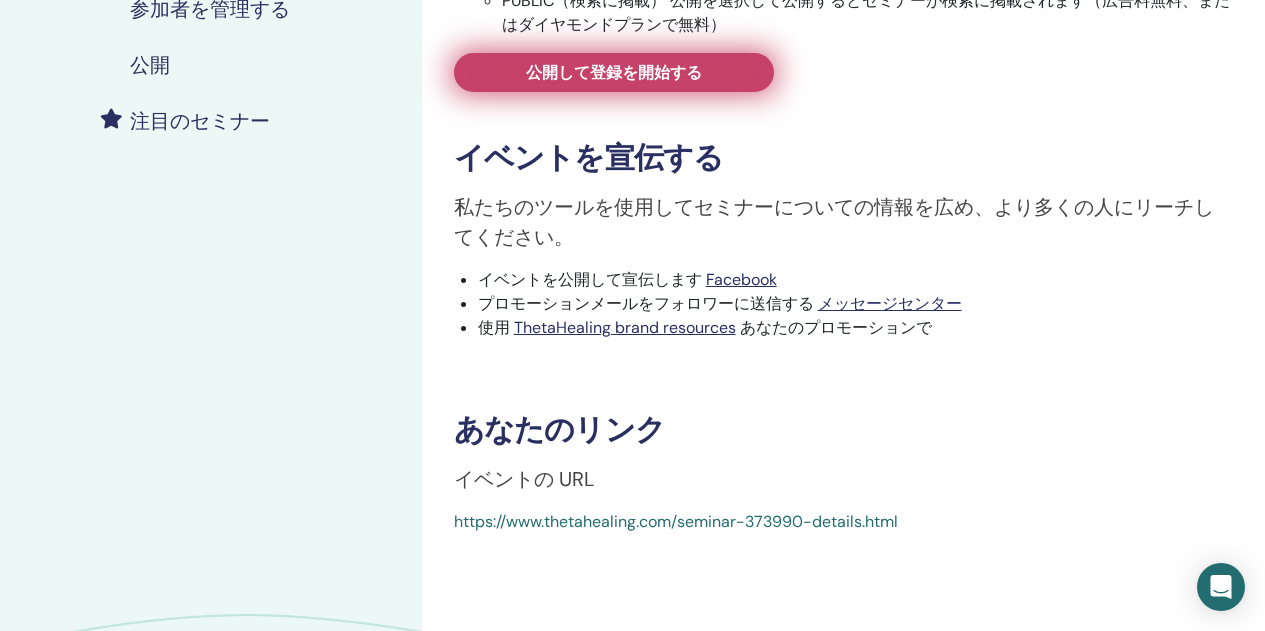 click on "公開して登録を開始する" at bounding box center (614, 72) 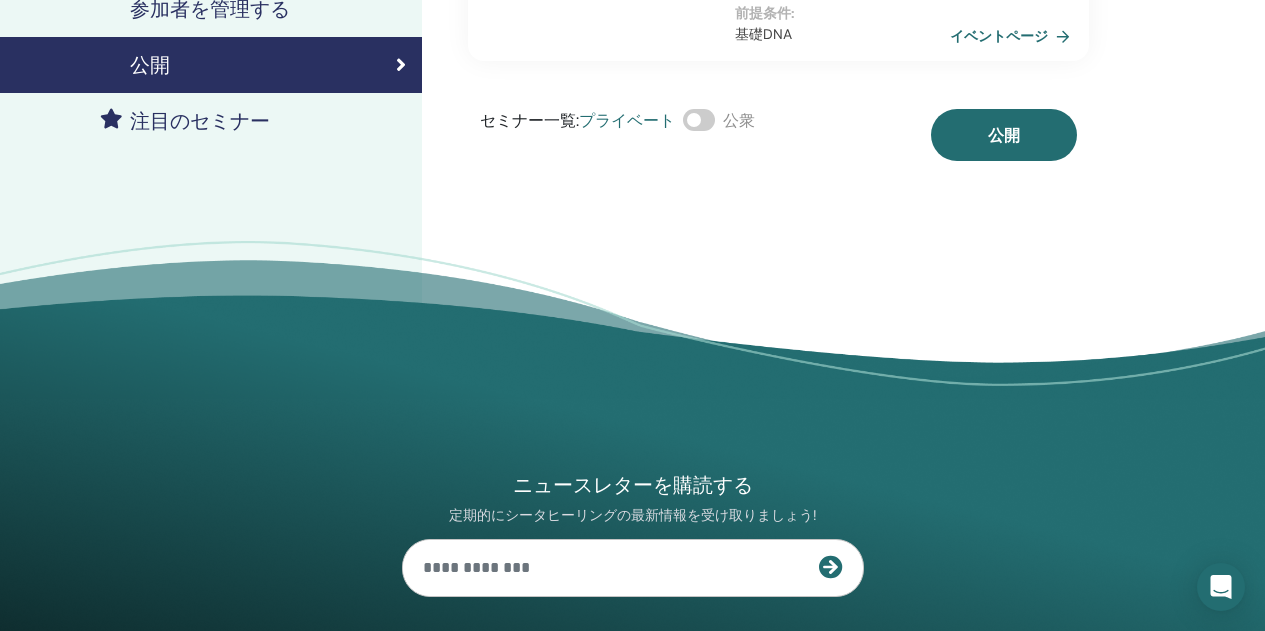 scroll, scrollTop: 381, scrollLeft: 0, axis: vertical 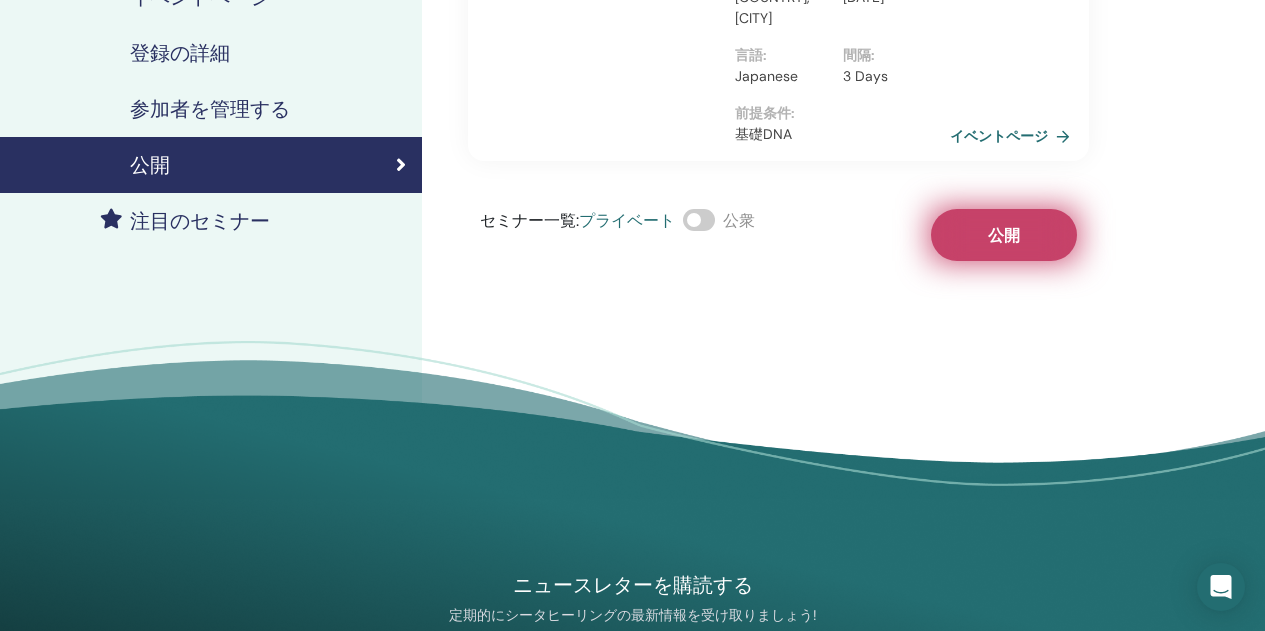 click on "公開" at bounding box center (1004, 235) 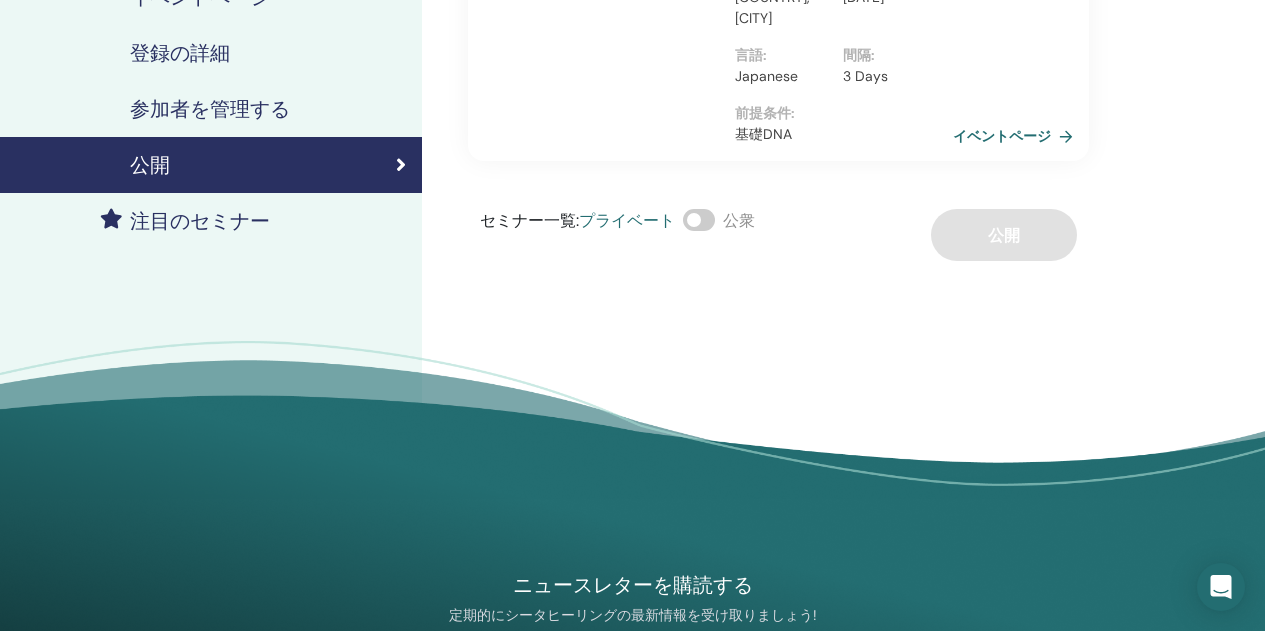 click on "イベントページ" at bounding box center [1017, 136] 